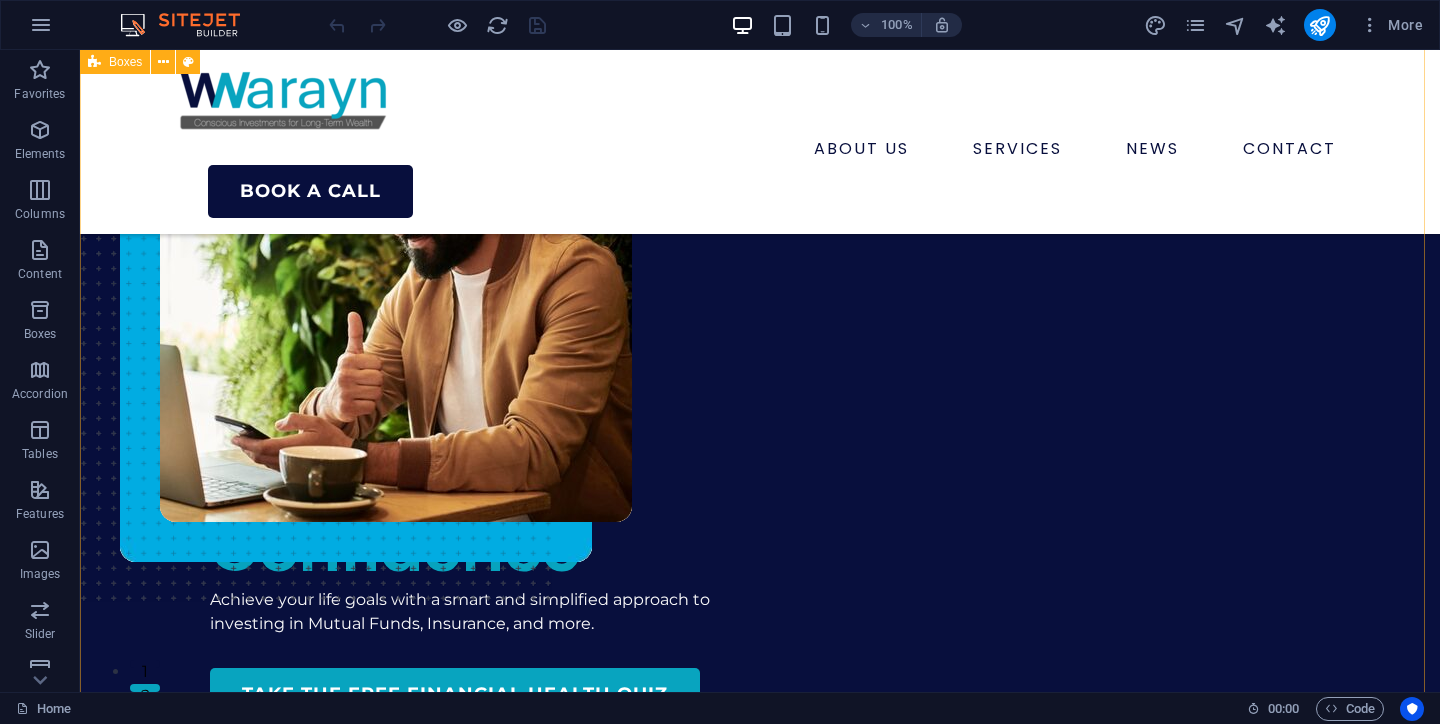 scroll, scrollTop: 3557, scrollLeft: 0, axis: vertical 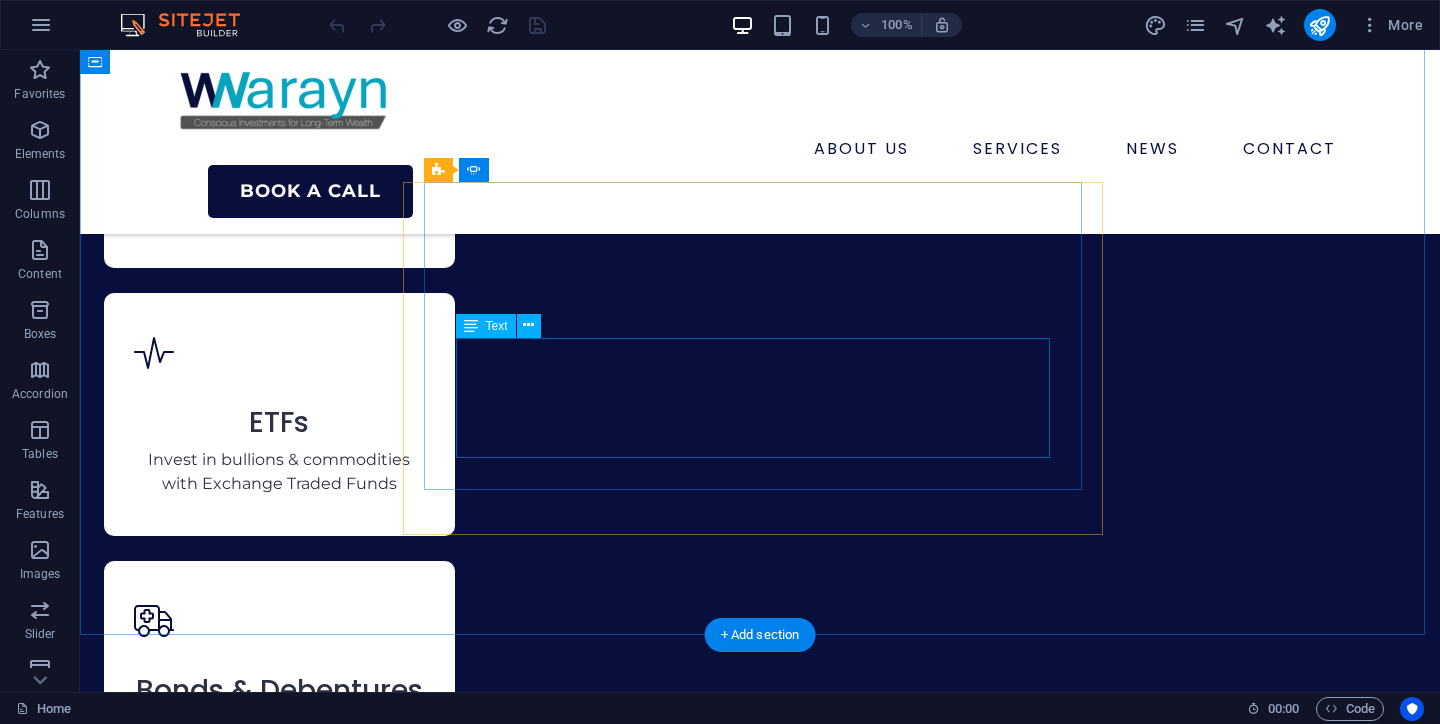 click on "“Lorem ipsum dolor sit amet, consectetur adipiscing elit. Nunc vulputate s libero et velit interdum, ac per aliquet odio mattis. Class aptent taciti sociosqu ad litora torquent per conubia nostra, per ad inceptos.”" at bounding box center (-156, 7841) 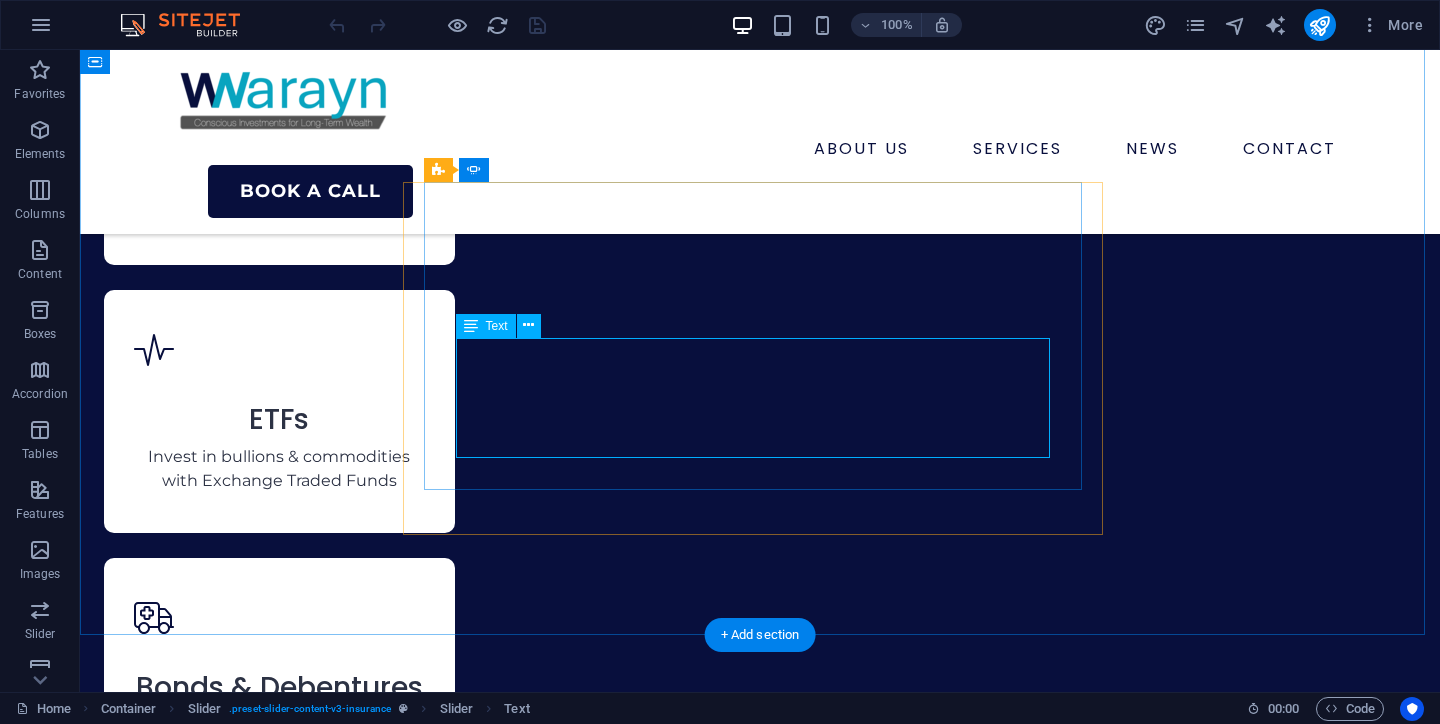 scroll, scrollTop: 7442, scrollLeft: 0, axis: vertical 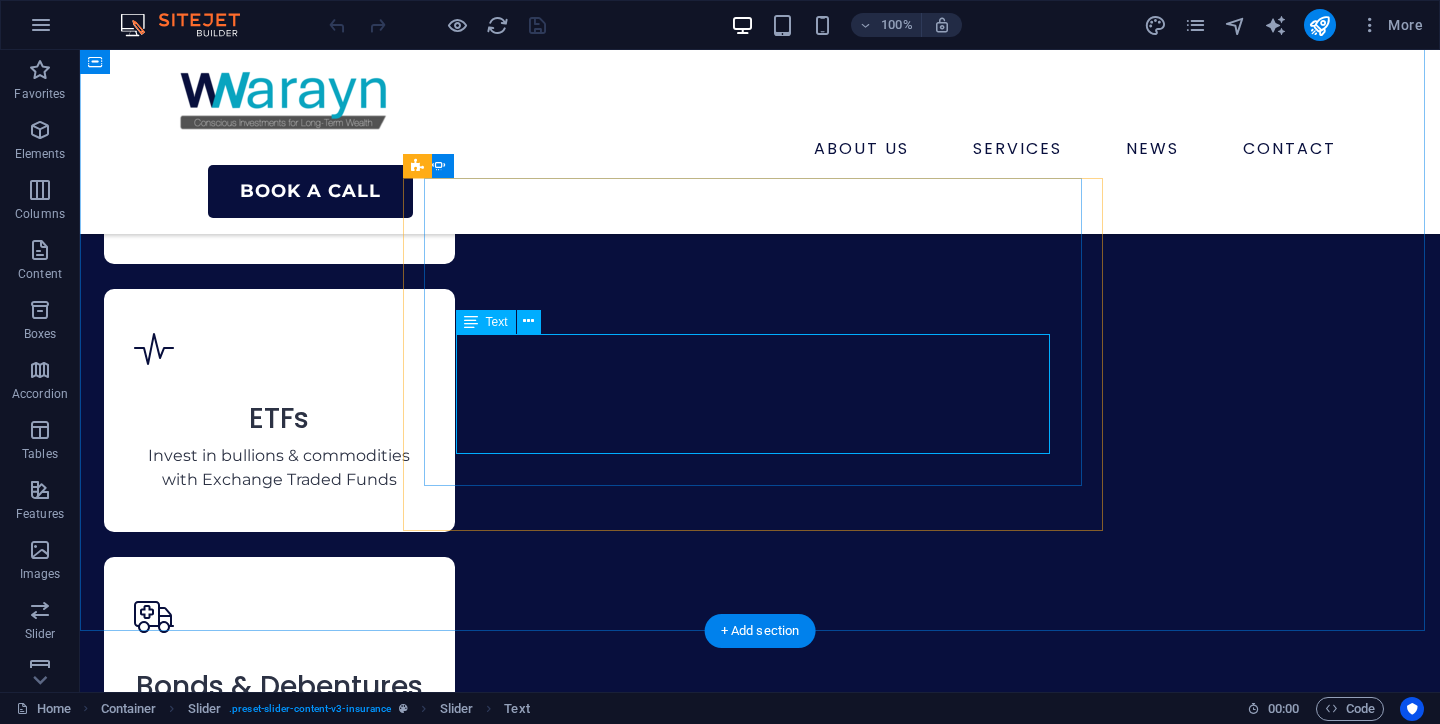 click on "“Lorem ipsum dolor sit amet, consectetur adipiscing elit. Nunc vulputate s libero et velit interdum, ac per aliquet odio mattis. Class aptent taciti sociosqu ad litora torquent per conubia nostra, per ad inceptos.”" at bounding box center (-156, 7837) 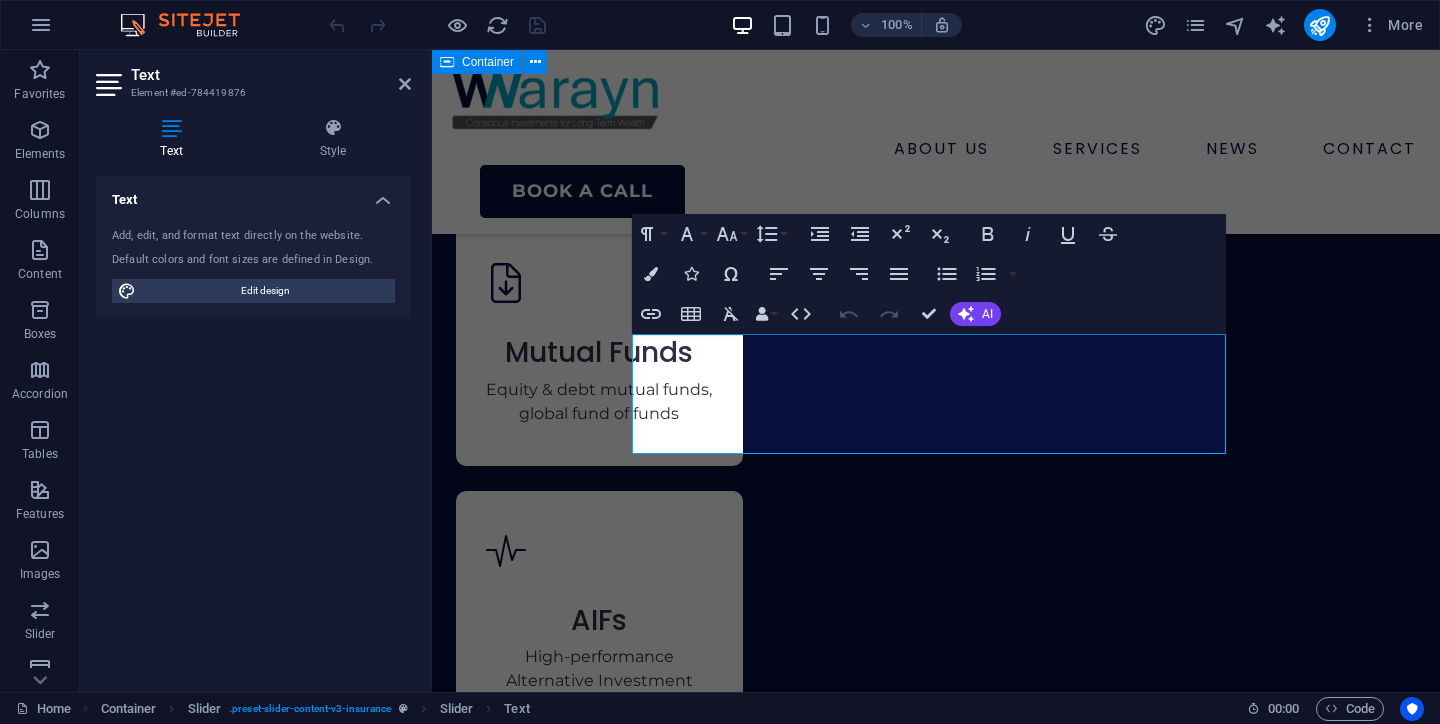 click on "“Lorem ipsum dolor sit amet, consectetur adipiscing elit. Nunc vulputate s libero et velit interdum, ac per aliquet odio mattis. Class aptent taciti sociosqu ad litora torquent per conubia nostra, per ad inceptos.”" at bounding box center [116, 8651] 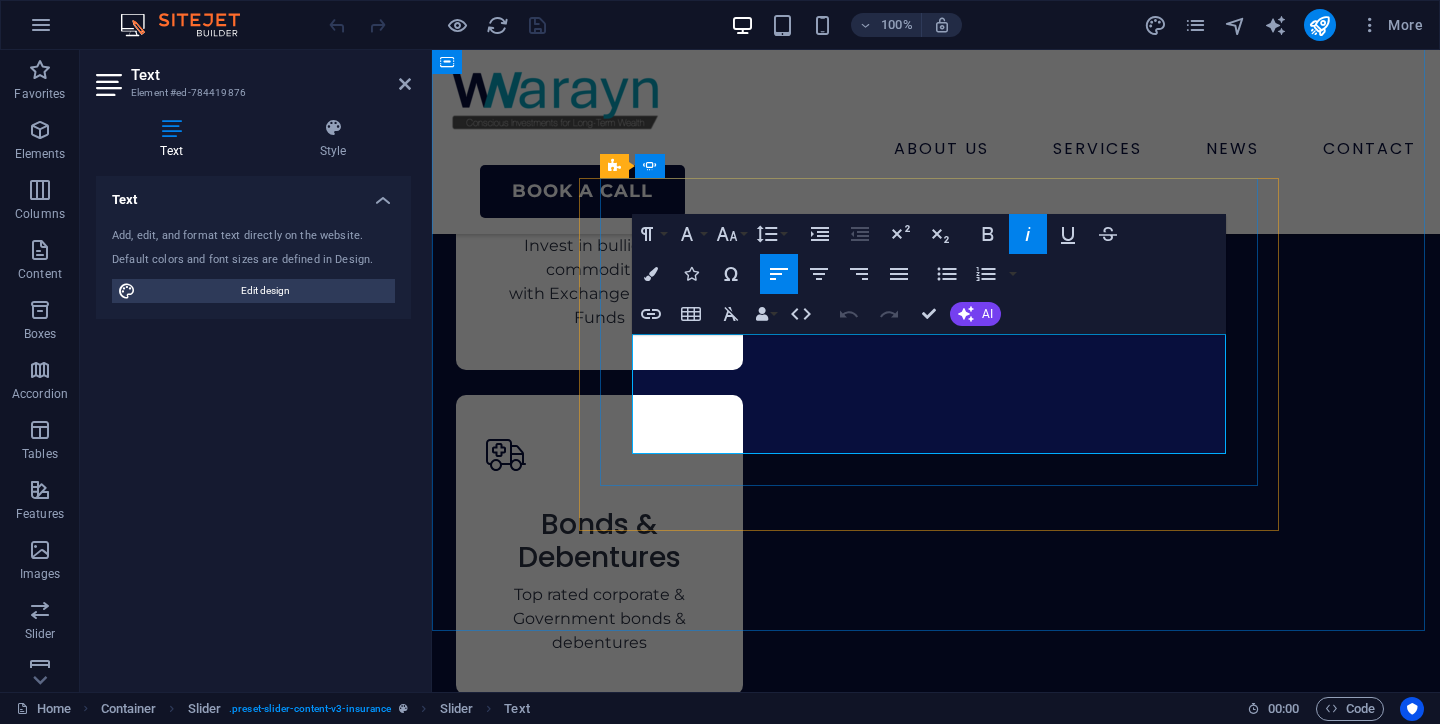 click on "“Lorem ipsum dolor sit amet, consectetur adipiscing elit. Nunc vulputate s libero et velit interdum, ac per aliquet odio mattis. Class aptent taciti sociosqu ad litora torquent per conubia nostra, per ad inceptos.”" at bounding box center (116, 7948) 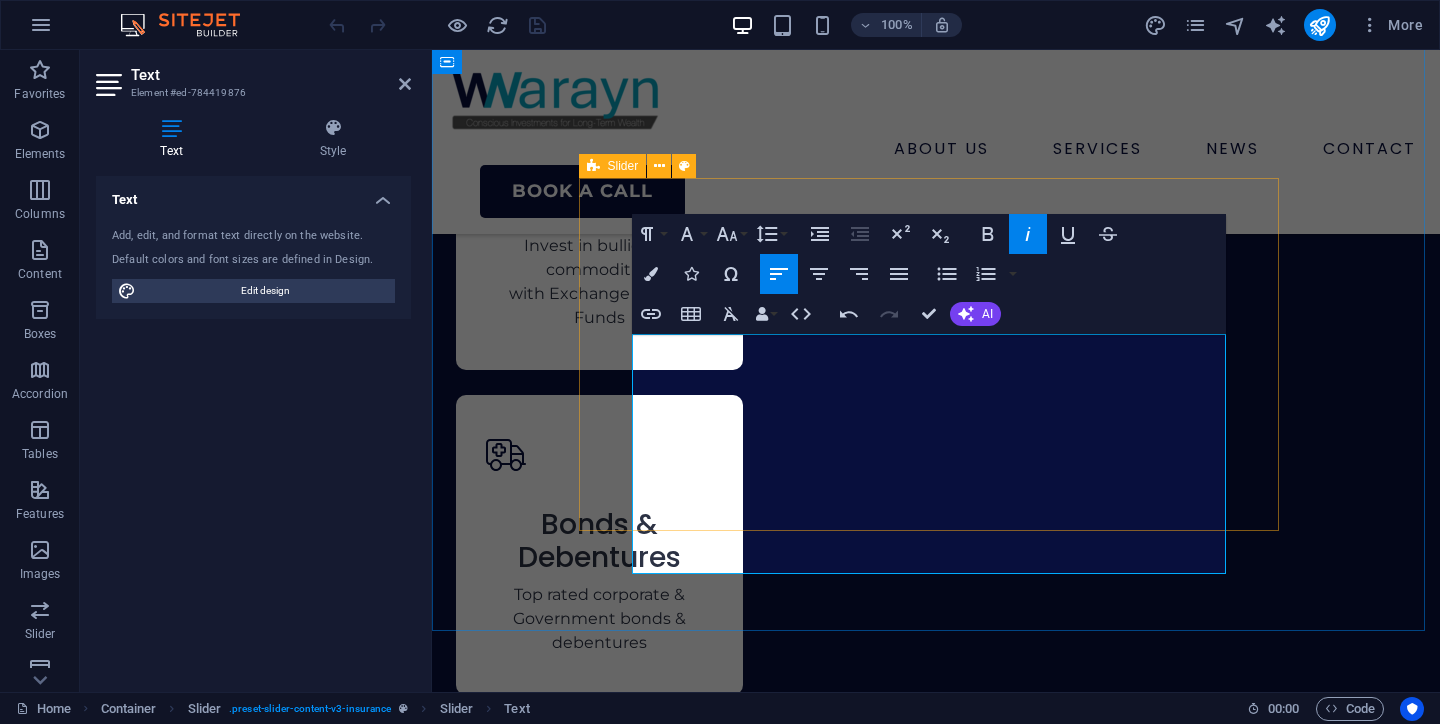 scroll, scrollTop: 7593, scrollLeft: 2, axis: both 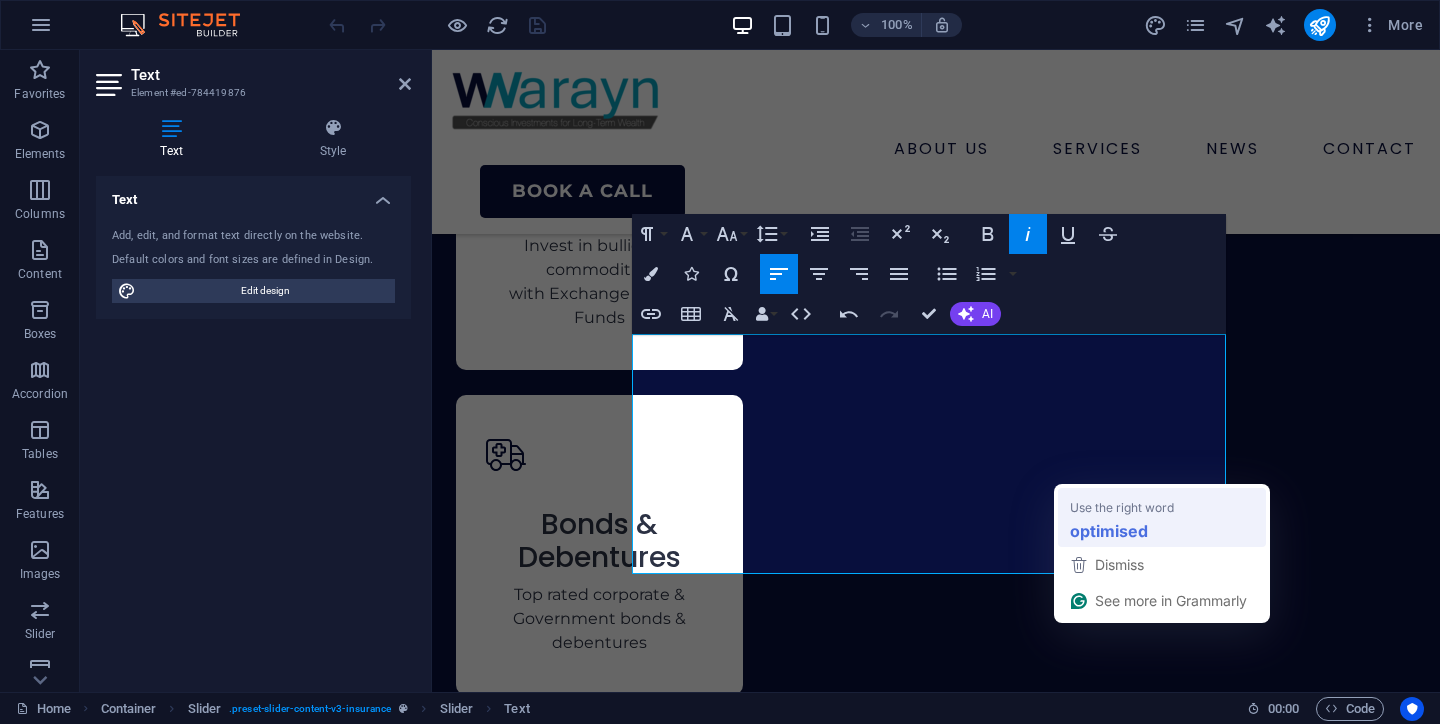 type 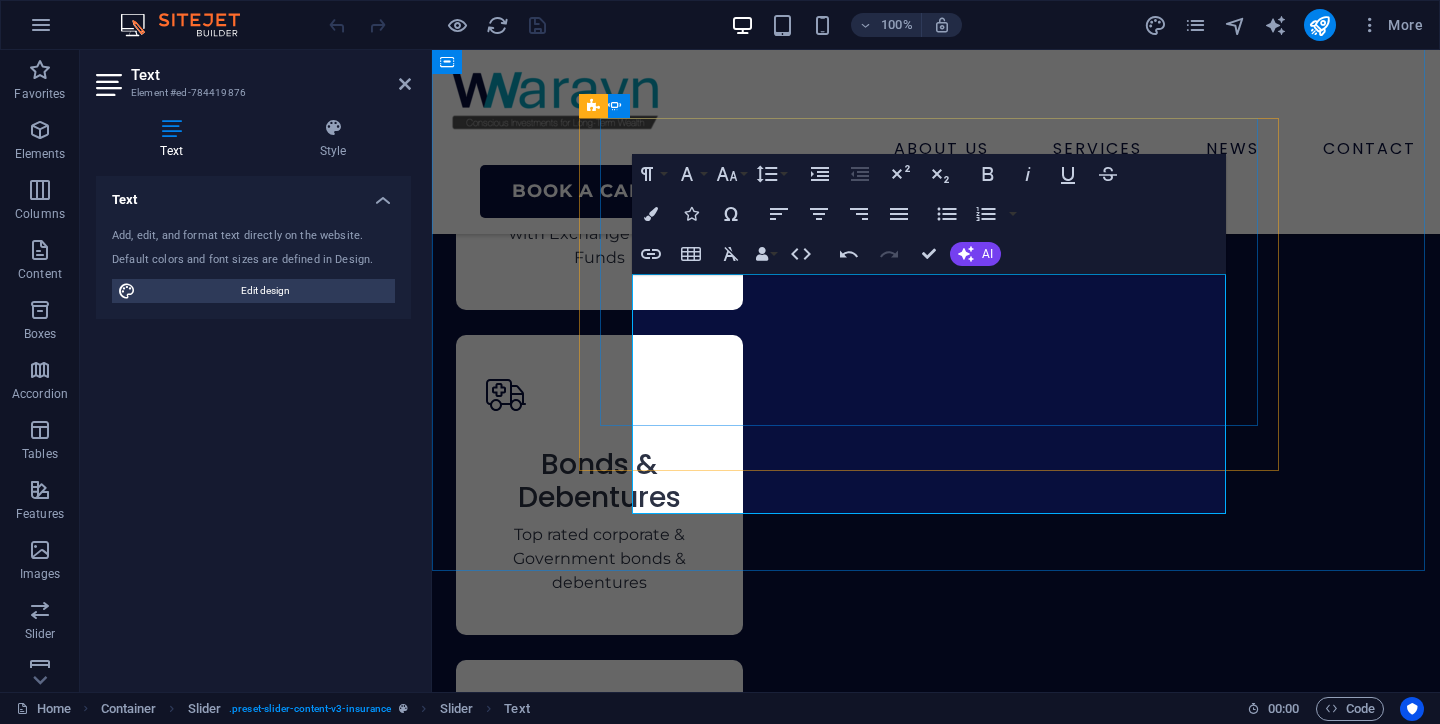 scroll, scrollTop: 8166, scrollLeft: 0, axis: vertical 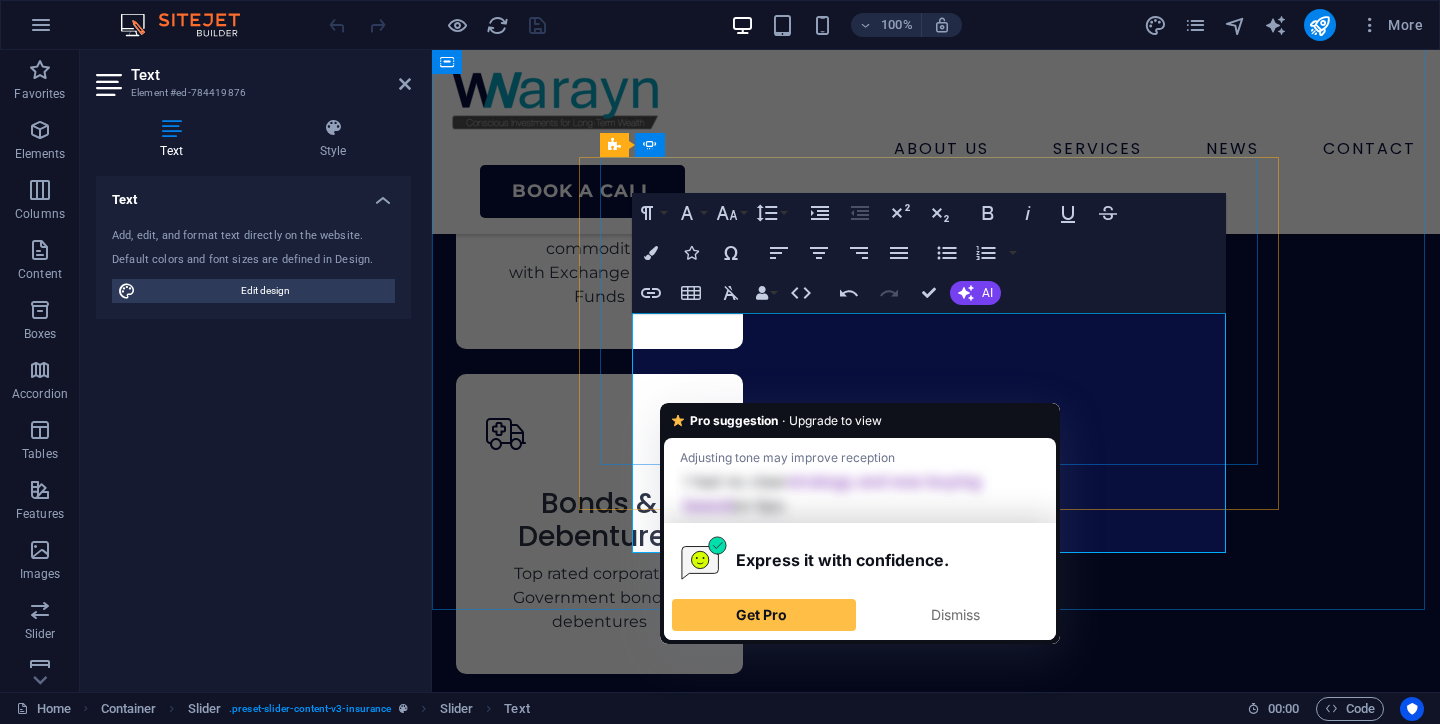 click on "“I was already investing in stocks and some mutual funds, but my portfolio was a mess. I had no clear strategy and was just buying based on tips. [YOUR NAME] helped me consolidate everything into a single view and created a roadmap that was aggressive yet smart. He optimised my portfolio for tax efficiency and aligned every investment to a goal. It’s the clarity I didn’t know I needed. My only regret is not starting with him sooner.”" at bounding box center [116, 8002] 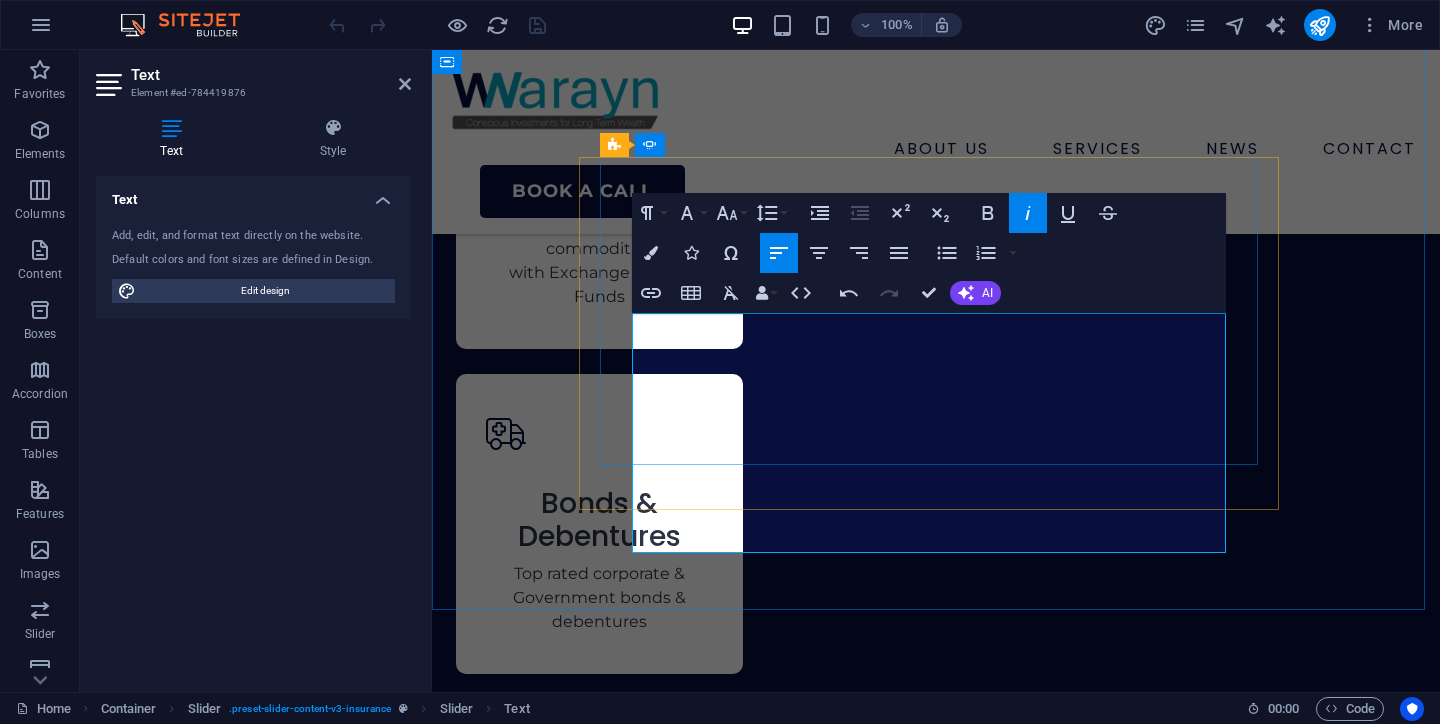 click on "“I was already investing in stocks and some mutual funds, but my portfolio was a mess. I had no clear strategy and was just buying based on tips. [YOUR NAME] helped me consolidate everything into a single view and created a roadmap that was aggressive yet smart. He optimised my portfolio for tax efficiency and aligned every investment to a goal. It’s the clarity I didn’t know I needed. My only regret is not starting with him sooner.”" at bounding box center (107, 8002) 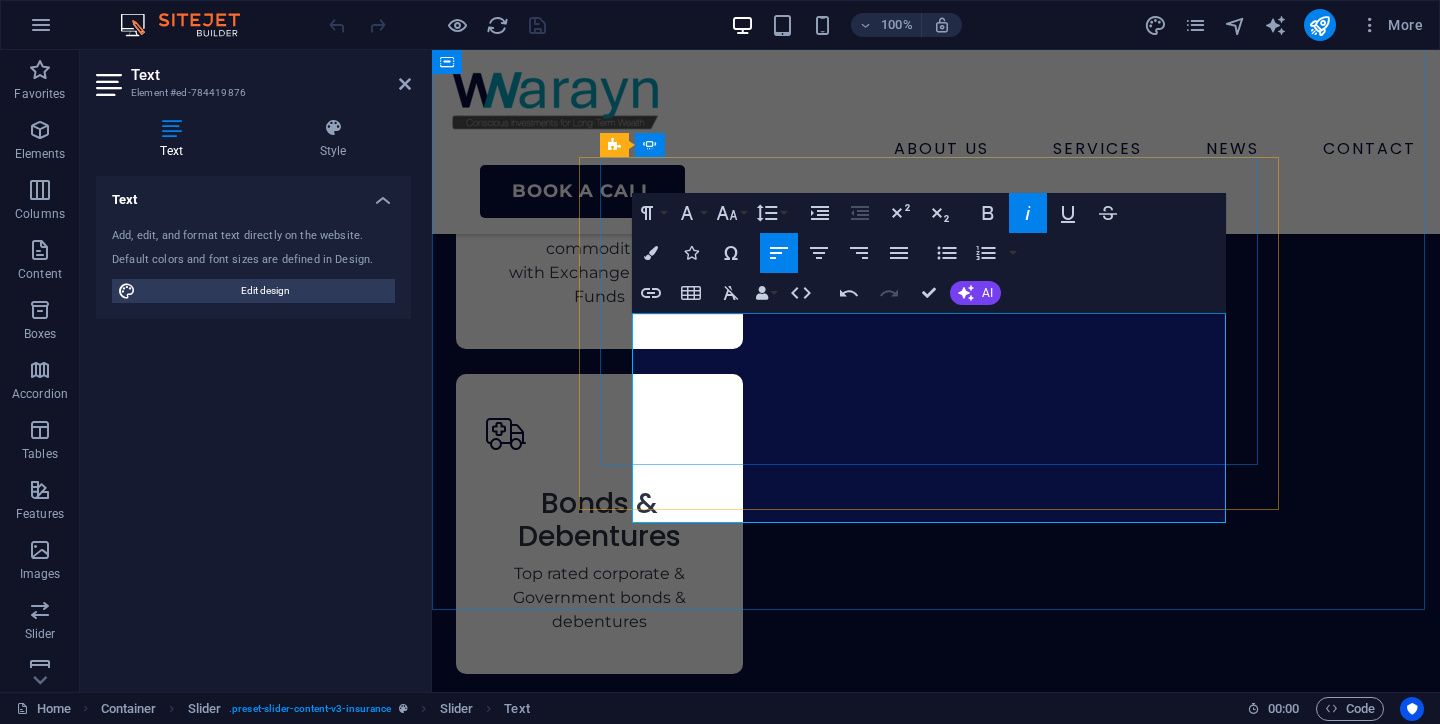 scroll, scrollTop: 90, scrollLeft: 0, axis: vertical 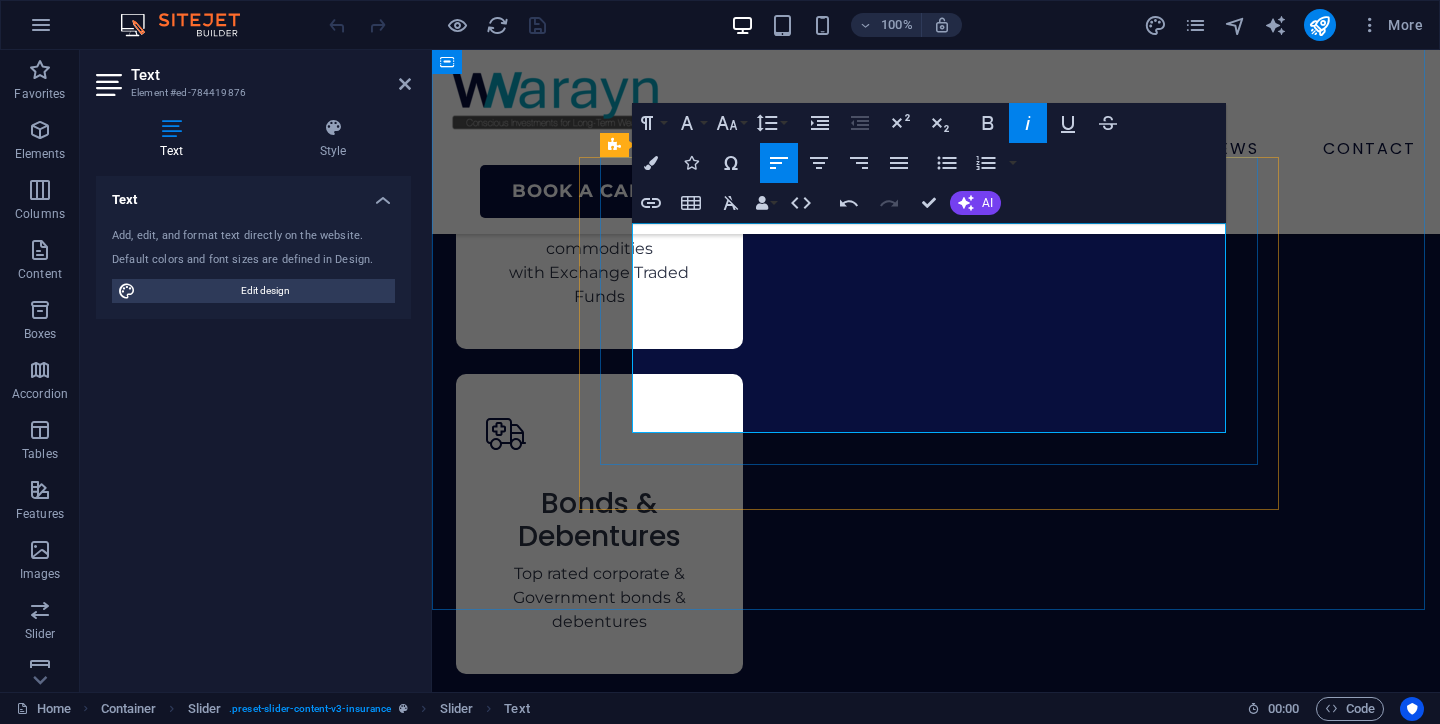 drag, startPoint x: 1044, startPoint y: 327, endPoint x: 1060, endPoint y: 348, distance: 26.400757 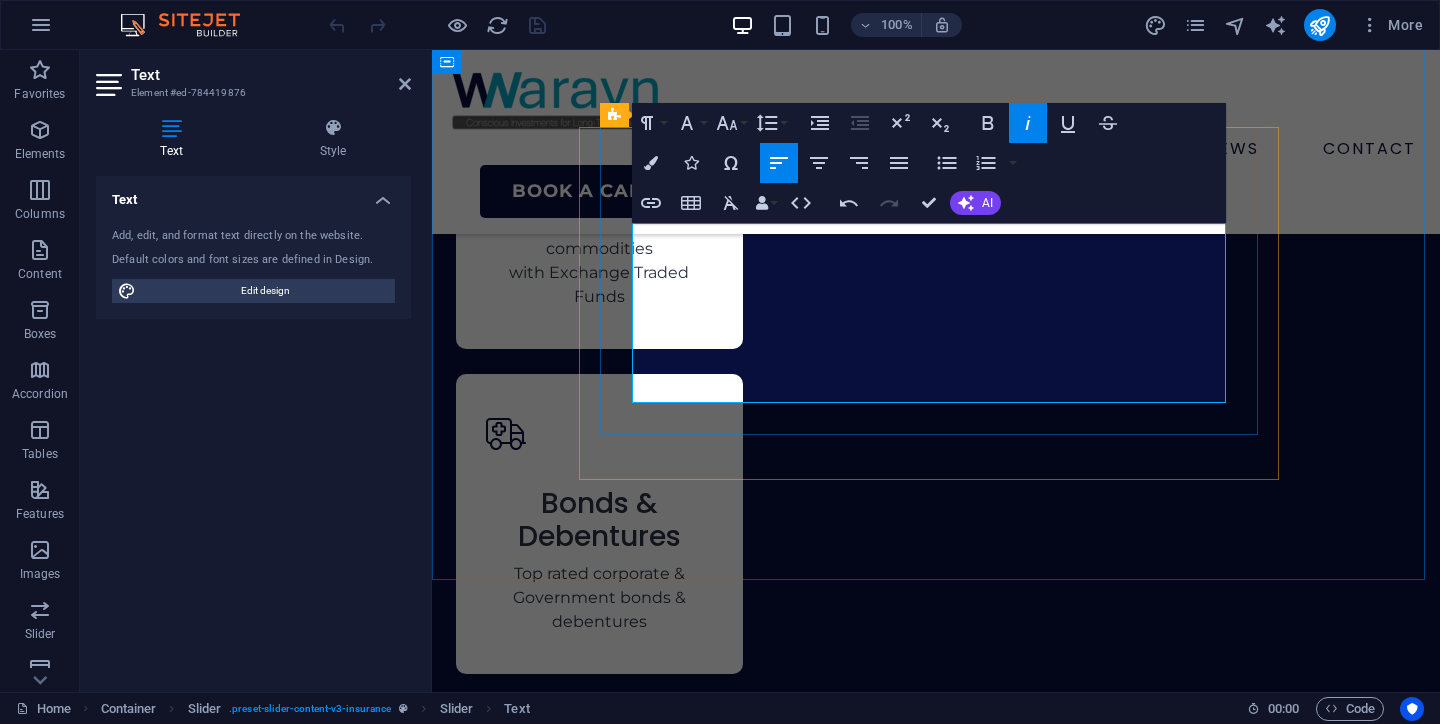 scroll, scrollTop: 60, scrollLeft: 0, axis: vertical 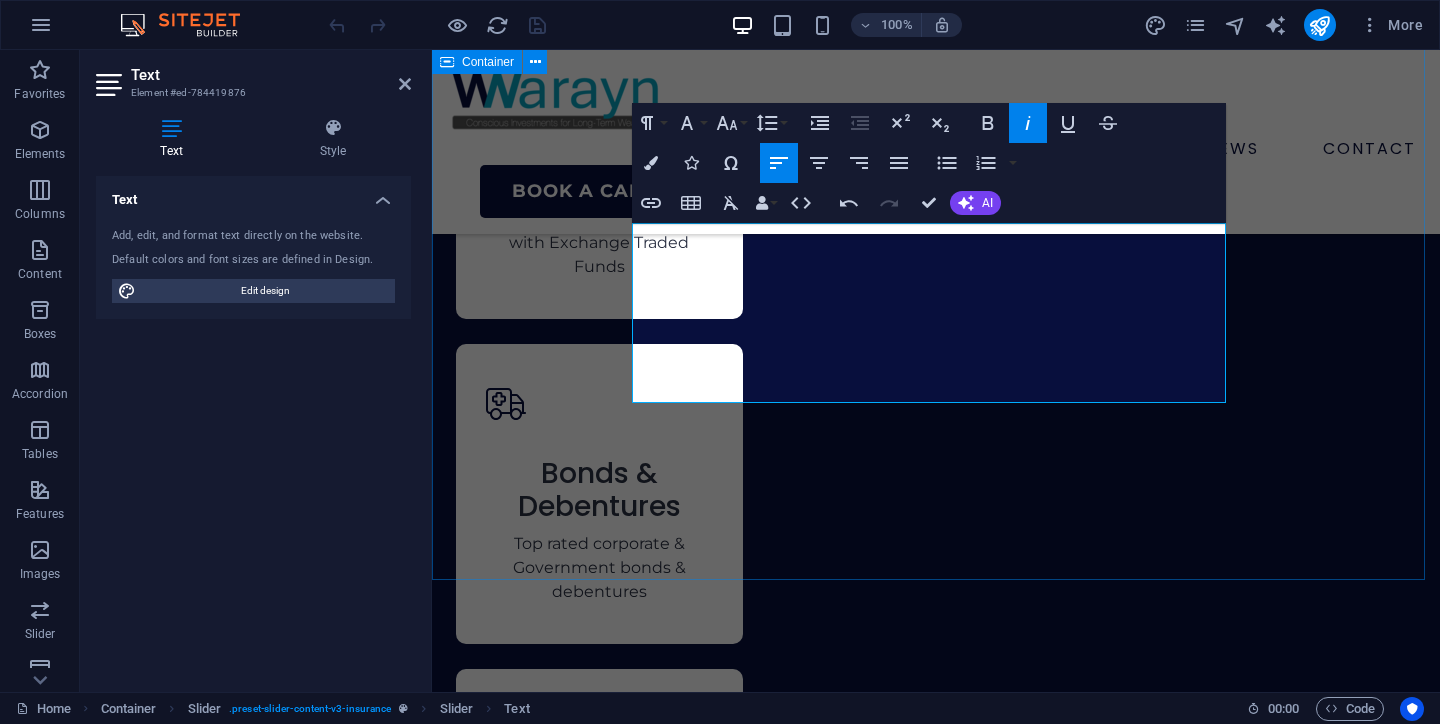 click on "What Our Customers are  Saying About Us [PERSON] Investment Officer “Lorem ipsum dolor sit amet, consectetur adipiscing elit. Nunc vulputate s libero et velit interdum, ac per aliquet odio mattis. Class aptent taciti sociosqu ad litora torquent per conubia nostra, per ad inceptos.” [PERSON] Market Manager “I was already investing in stocks and some mutual funds, but my portfolio was a mess. [PERSON] helped me consolidate everything into a single view and created a roadmap that was aggressive yet smart. He optimised my portfolio and aligned every investment to a goal. My only regret is not starting with him sooner.” [PERSON] Operating Officer “Lorem ipsum dolor sit amet, consectetur adipiscing elit. Nunc vulputate s libero et velit interdum, ac per aliquet odio mattis. Class aptent taciti sociosqu ad litora torquent per conubia nostra, per ad inceptos.” [PERSON] Investment Officer [PERSON] Market Manager 1 2 3" at bounding box center (936, 6557) 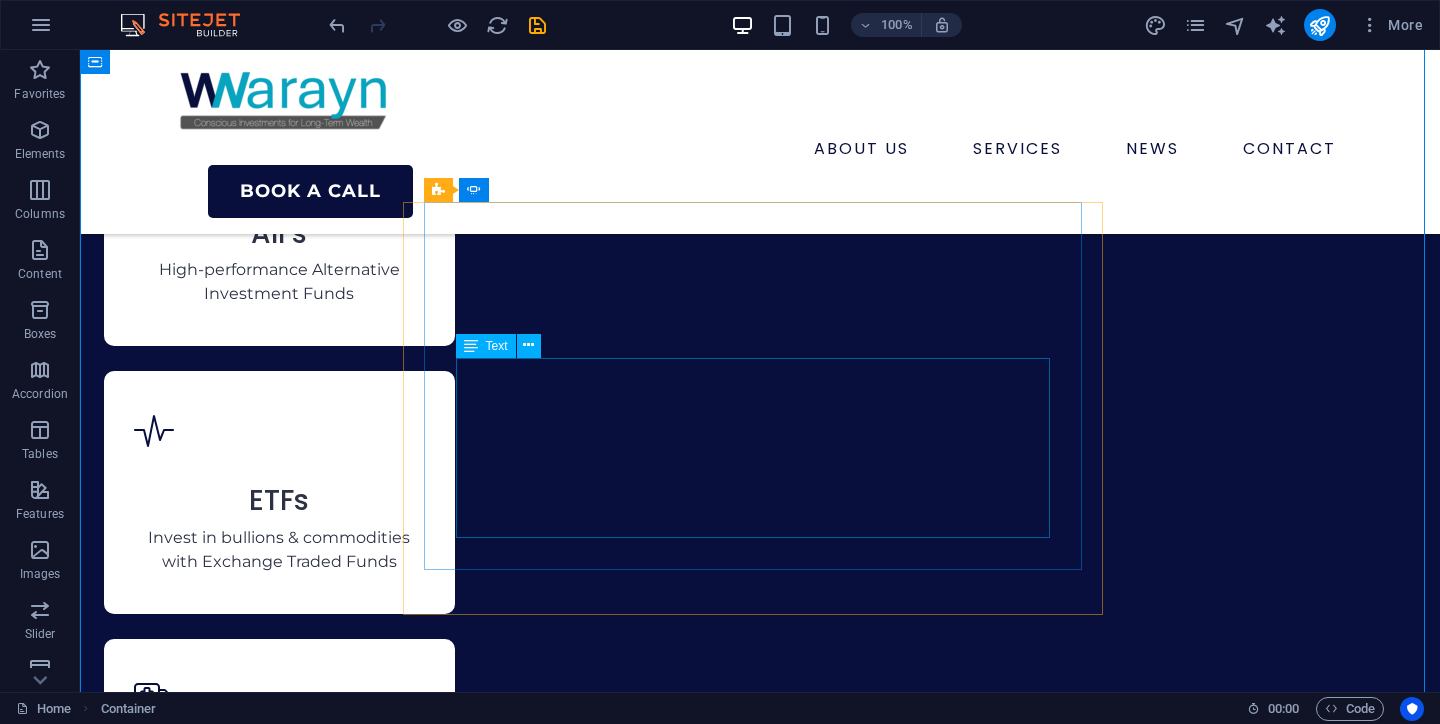 scroll, scrollTop: 7358, scrollLeft: 0, axis: vertical 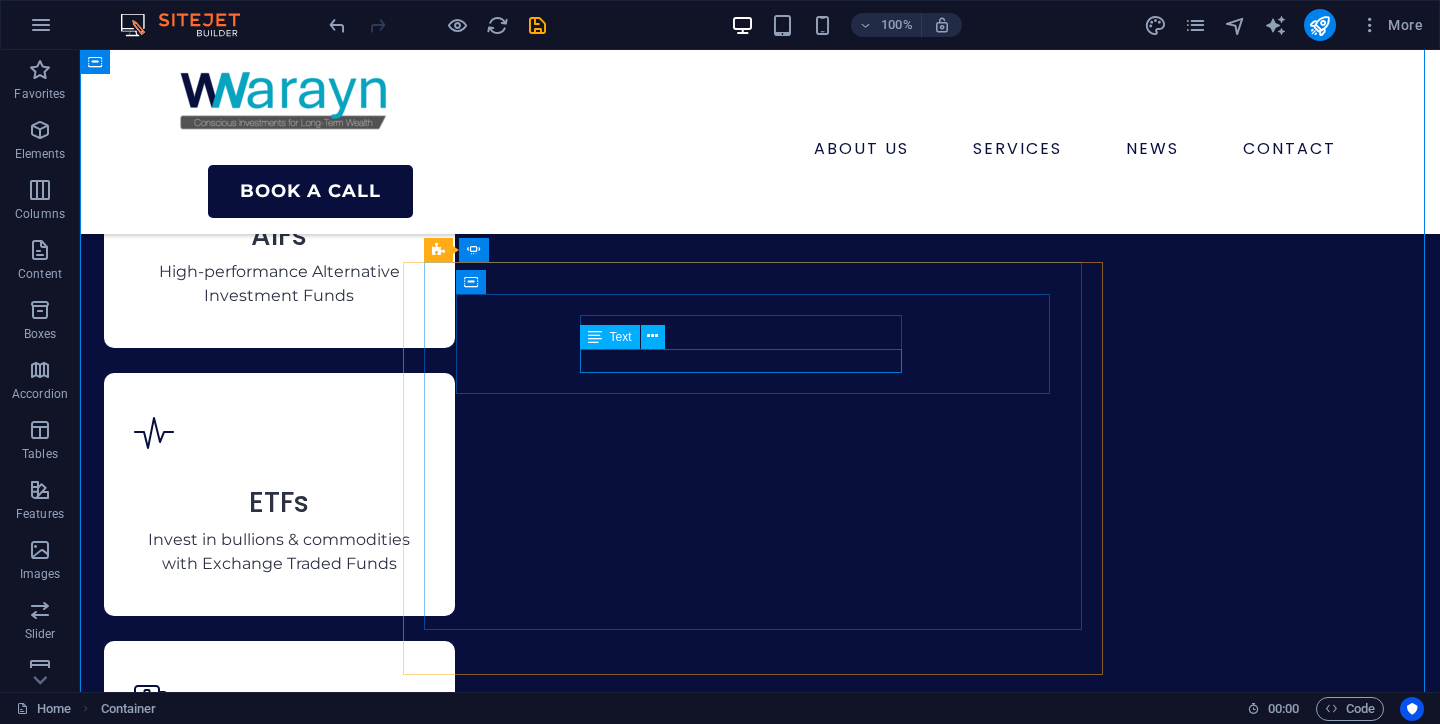 click on "Text" at bounding box center (629, 337) 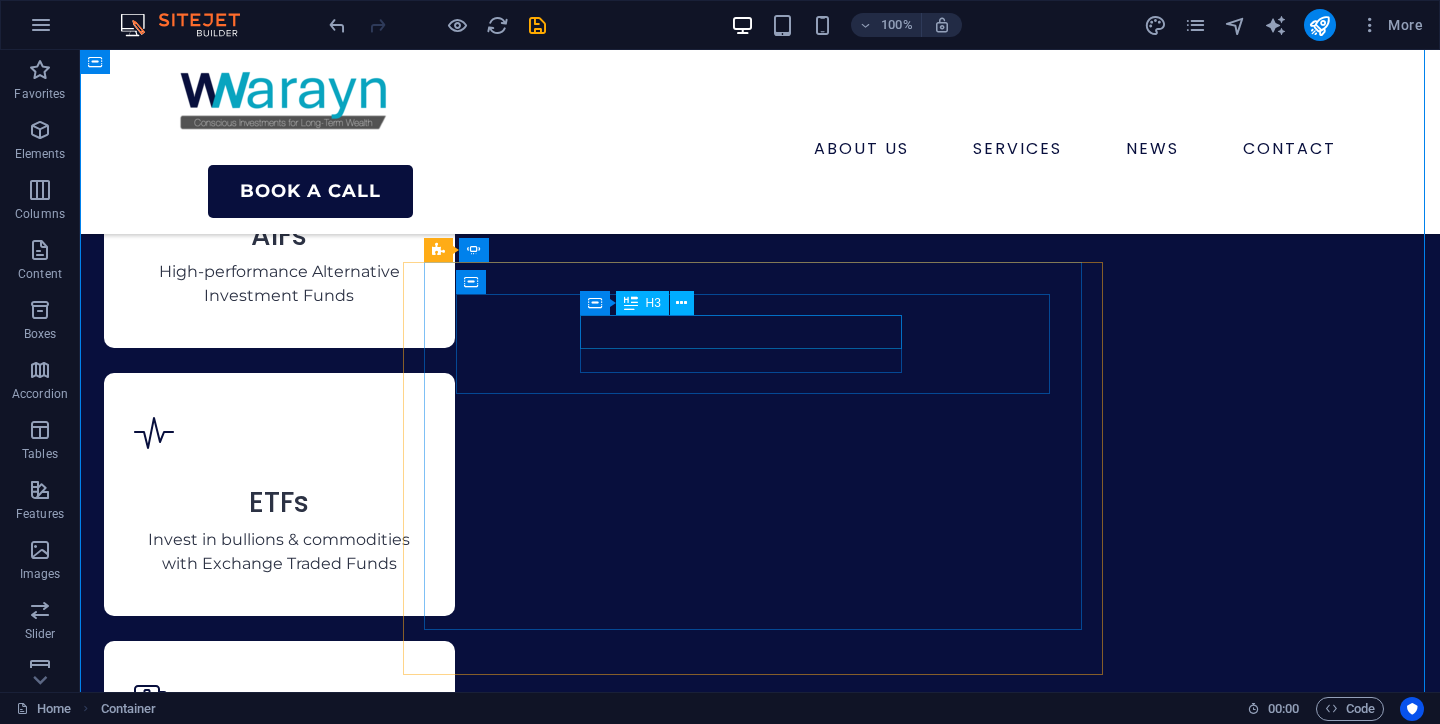 click on "[FIRST] [LAST]" at bounding box center [-156, 7797] 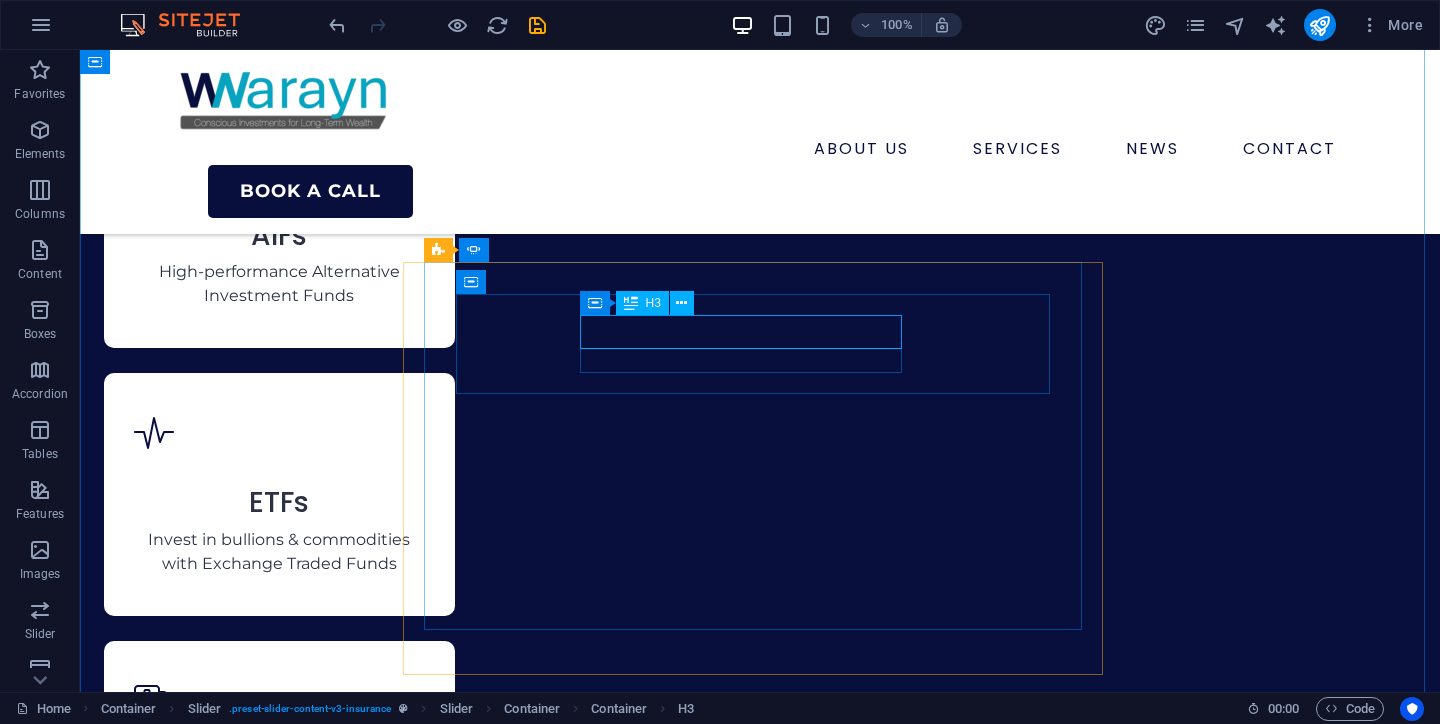 click on "[FIRST] [LAST]" at bounding box center [-156, 7797] 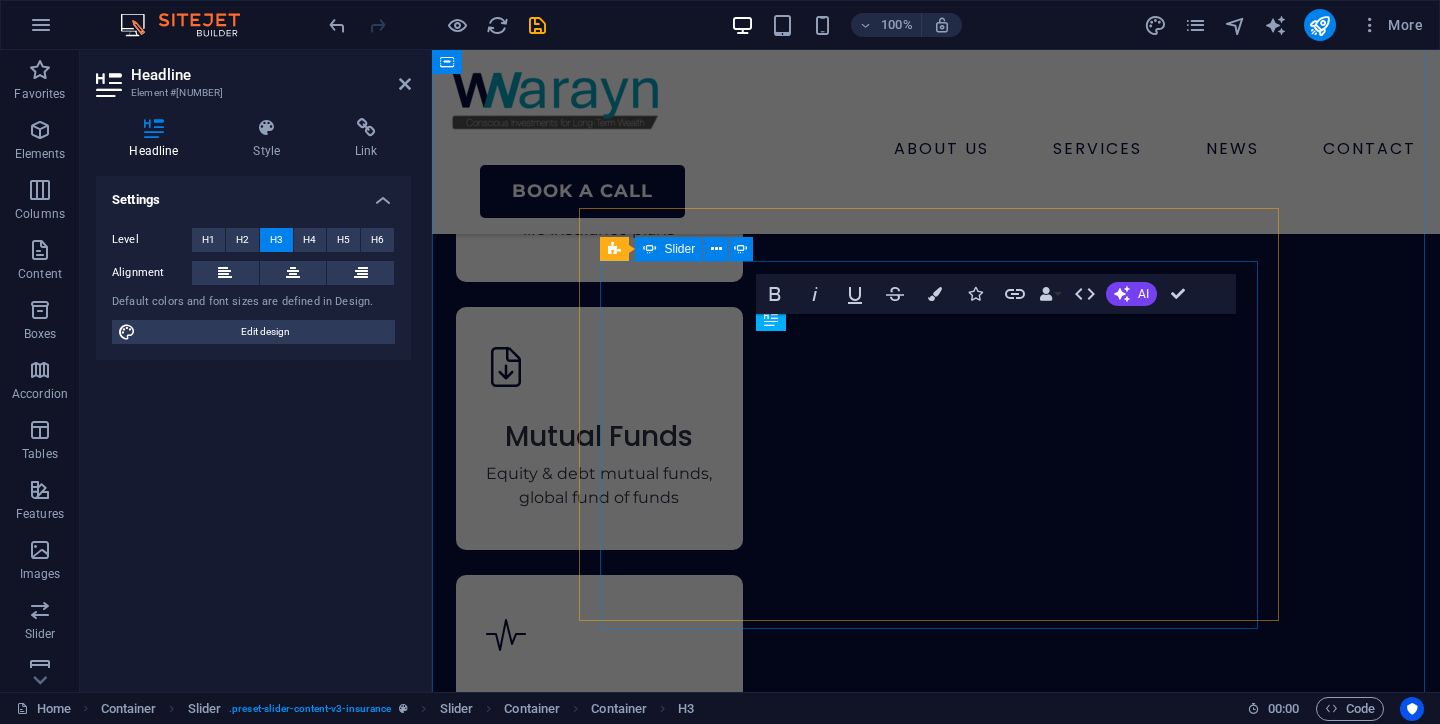 scroll, scrollTop: 8062, scrollLeft: 0, axis: vertical 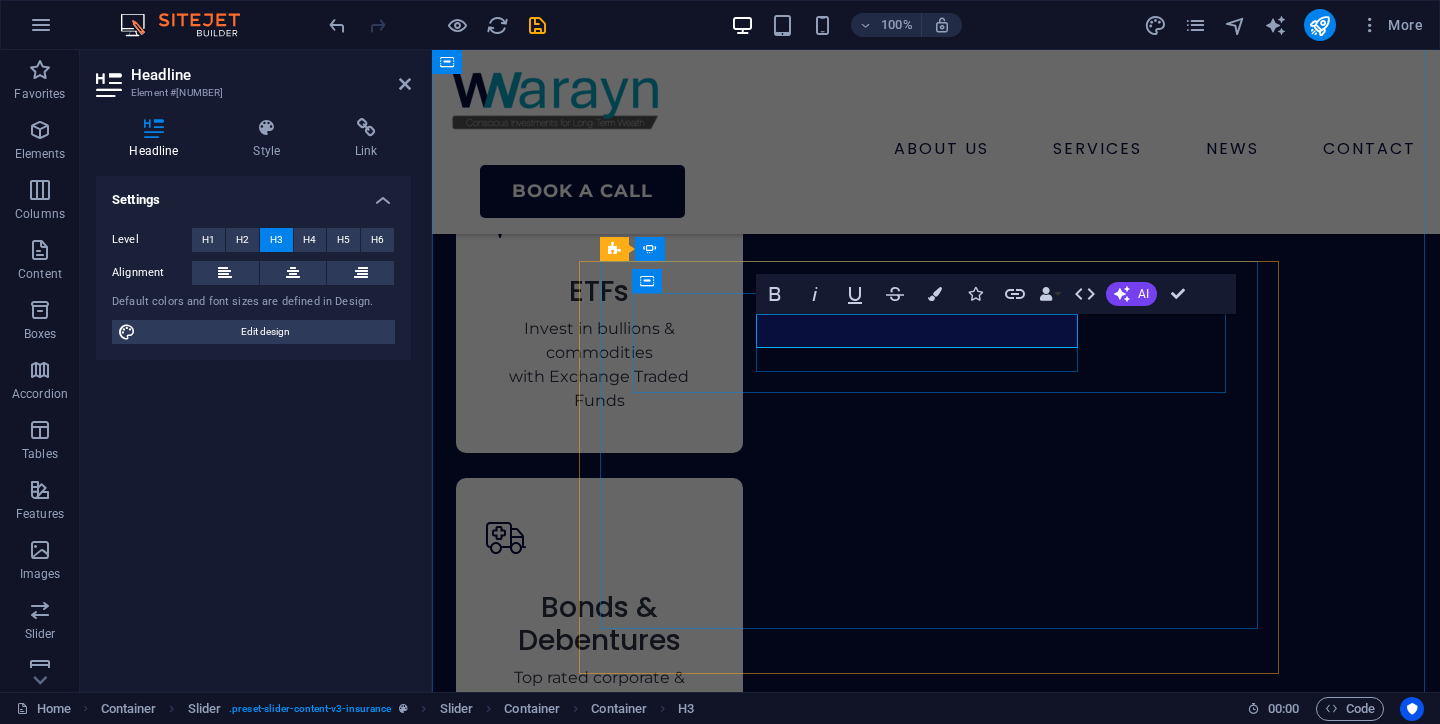 click on "[FIRST] [LAST]" at bounding box center (116, 7907) 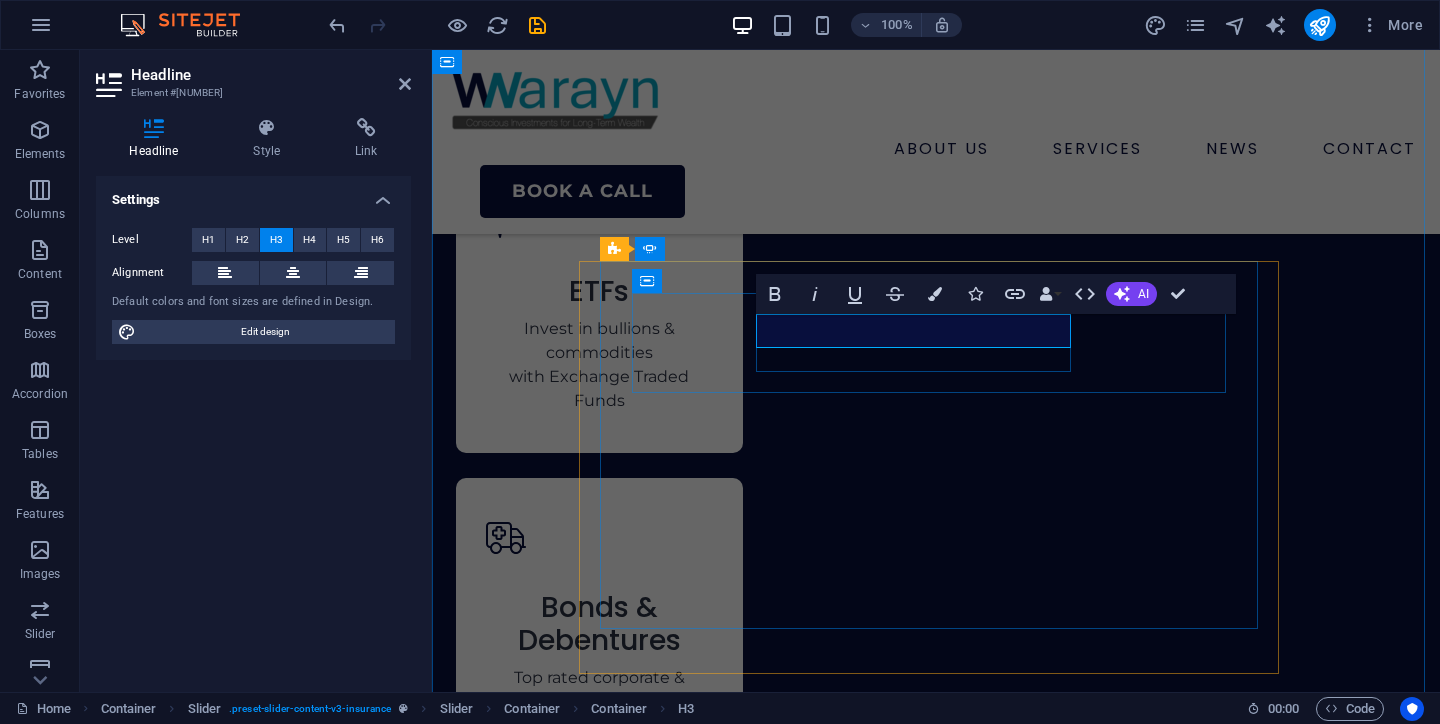 scroll, scrollTop: 0, scrollLeft: 8, axis: horizontal 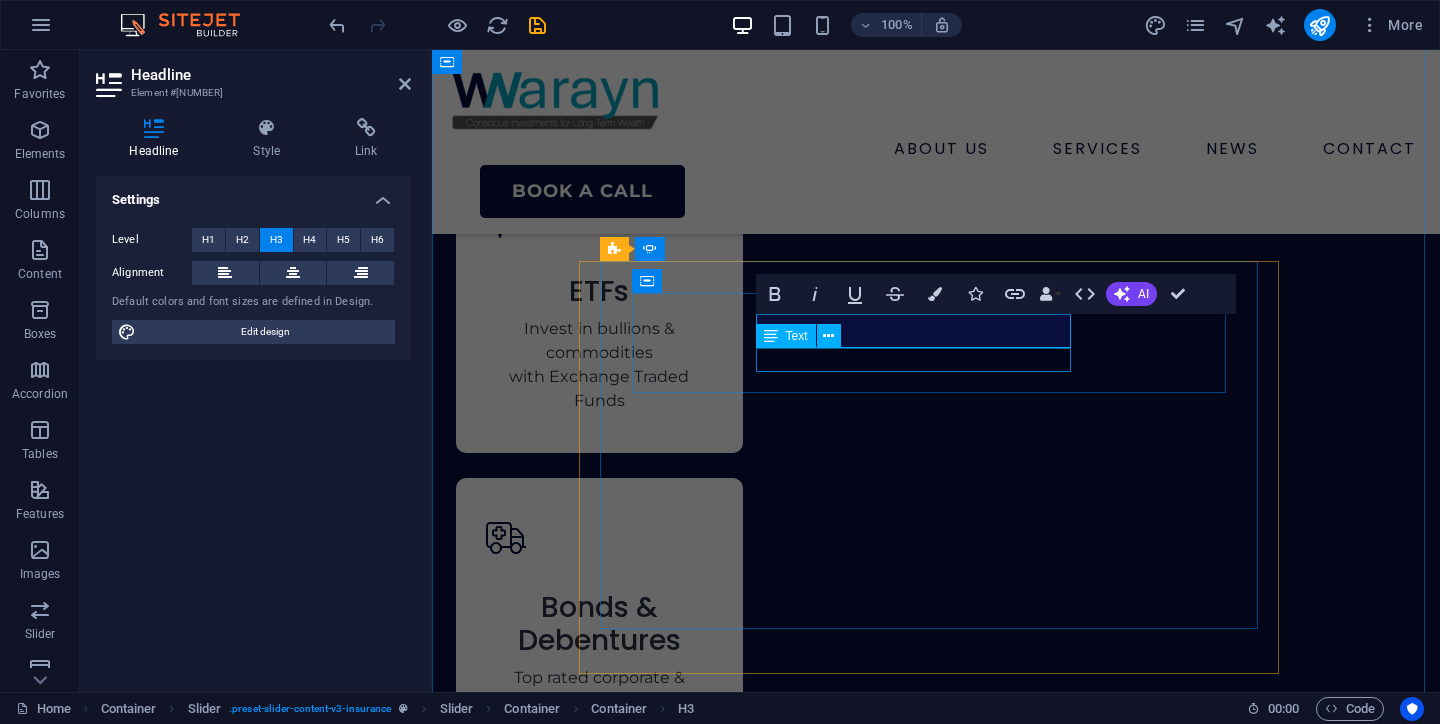 click on "Market Manager" at bounding box center [116, 7935] 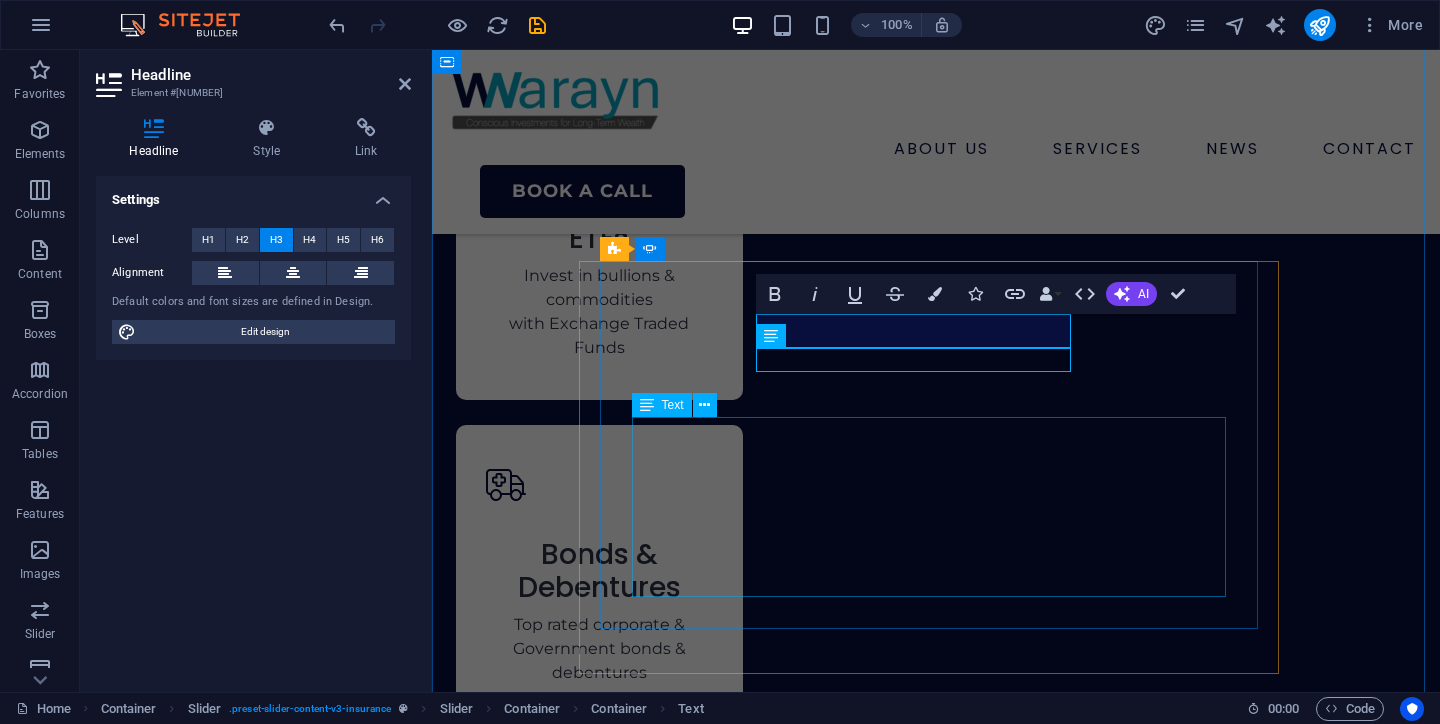 scroll, scrollTop: 7358, scrollLeft: 0, axis: vertical 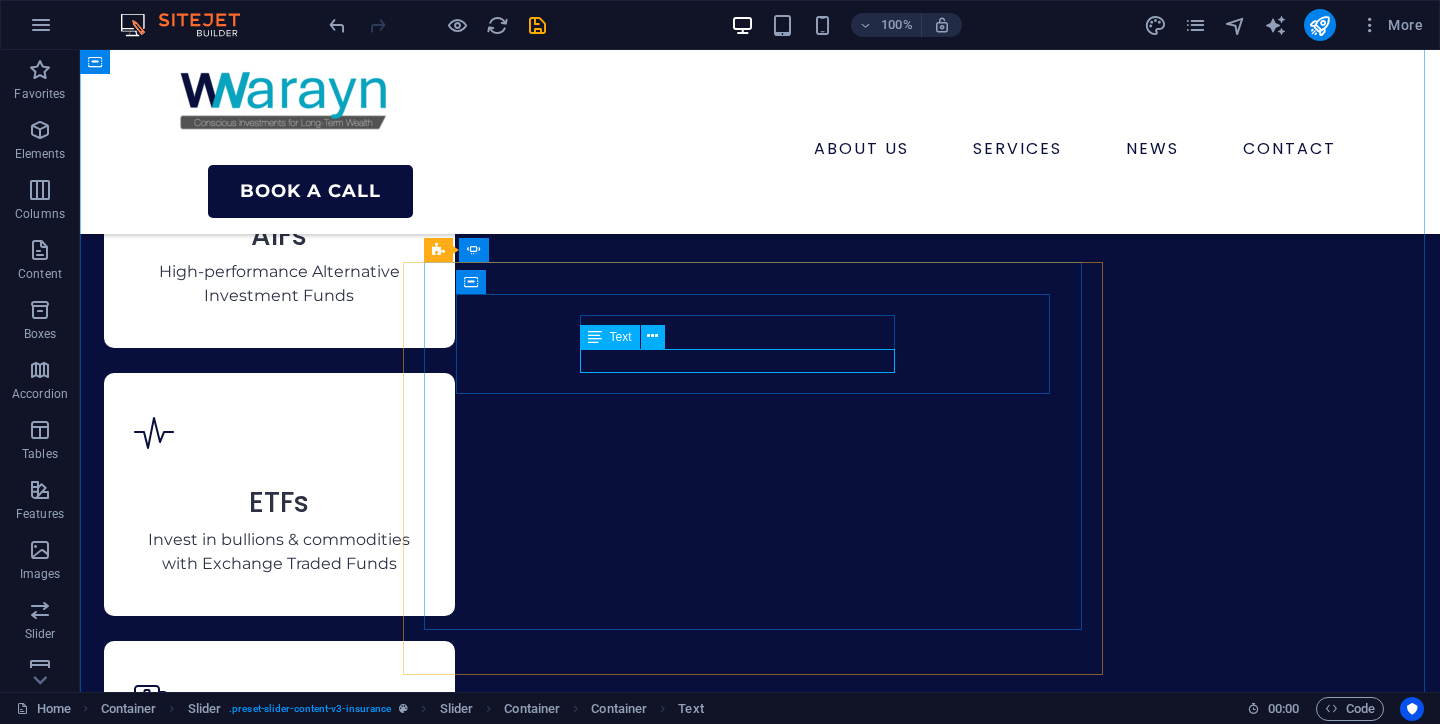 click on "Market Manager" at bounding box center (-156, 7825) 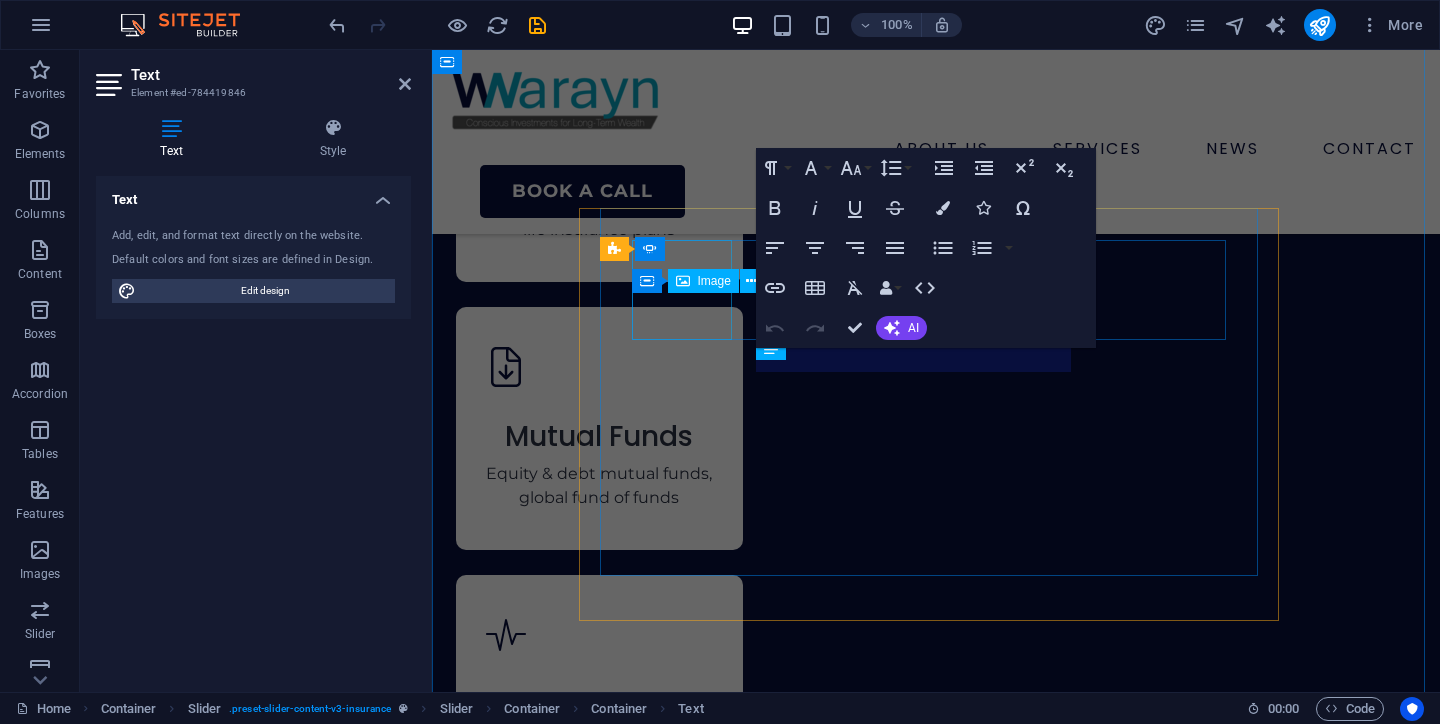scroll, scrollTop: 8062, scrollLeft: 0, axis: vertical 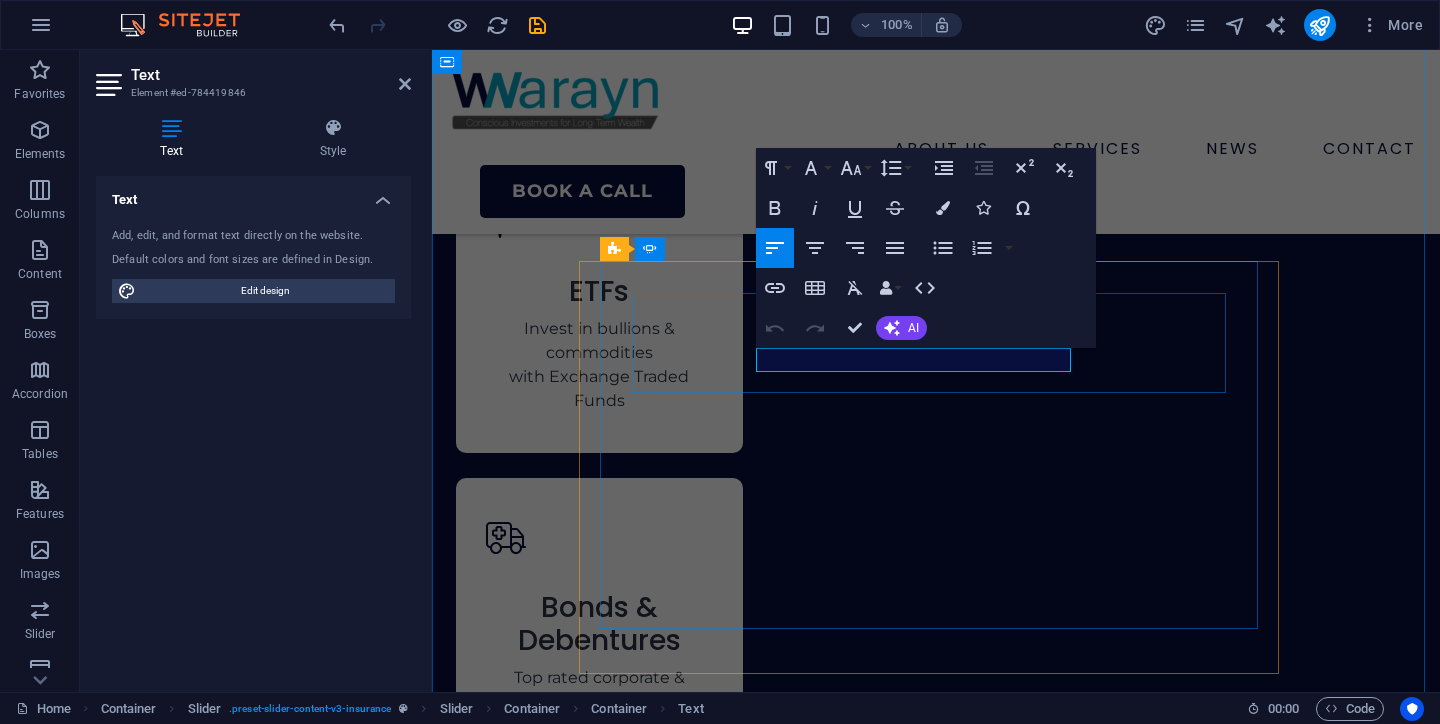 click on "Market Manager" at bounding box center (116, 7935) 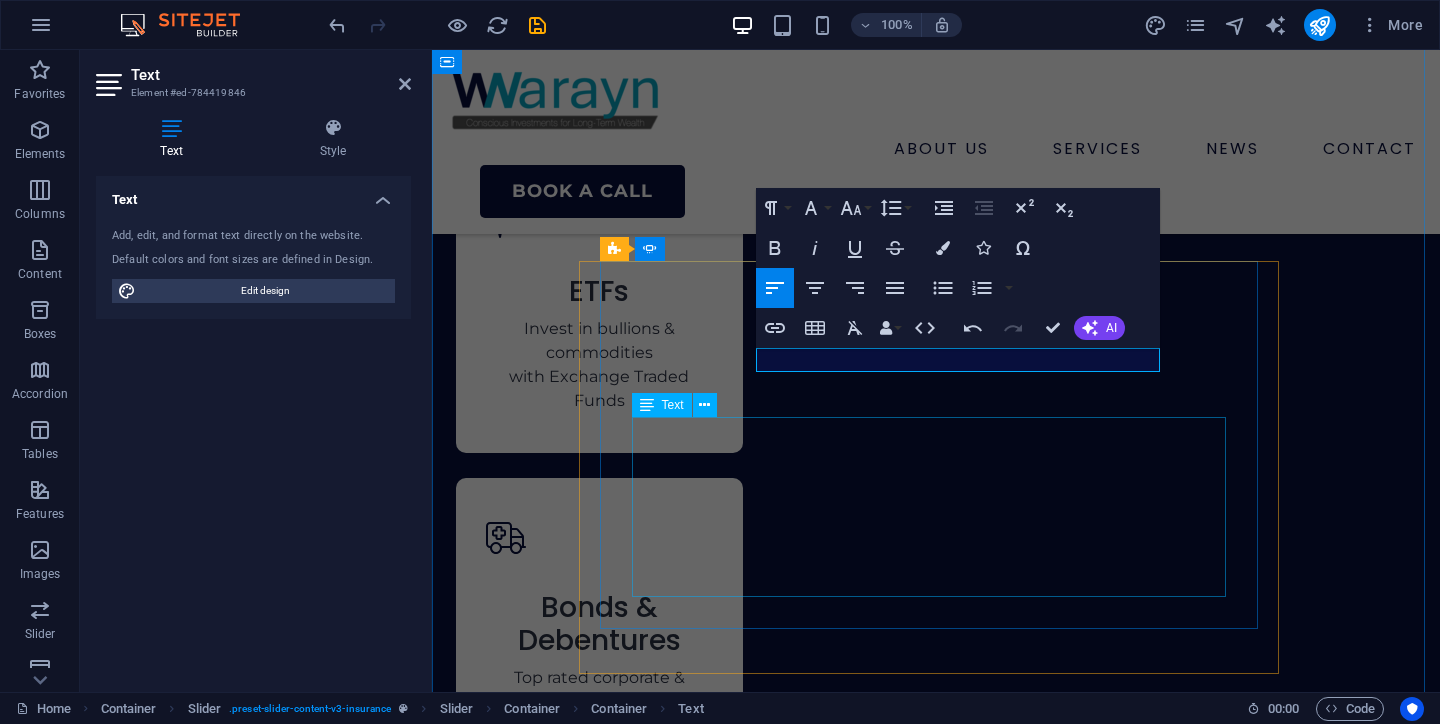click on "“I was already investing in stocks and some mutual funds, but my portfolio was a mess. [PERSON_NAME] helped me consolidate everything into a single view and created a roadmap that was aggressive yet smart. He optimised my portfolio and aligned every investment to a goal. My only regret is not starting with him sooner.”" at bounding box center [116, 8076] 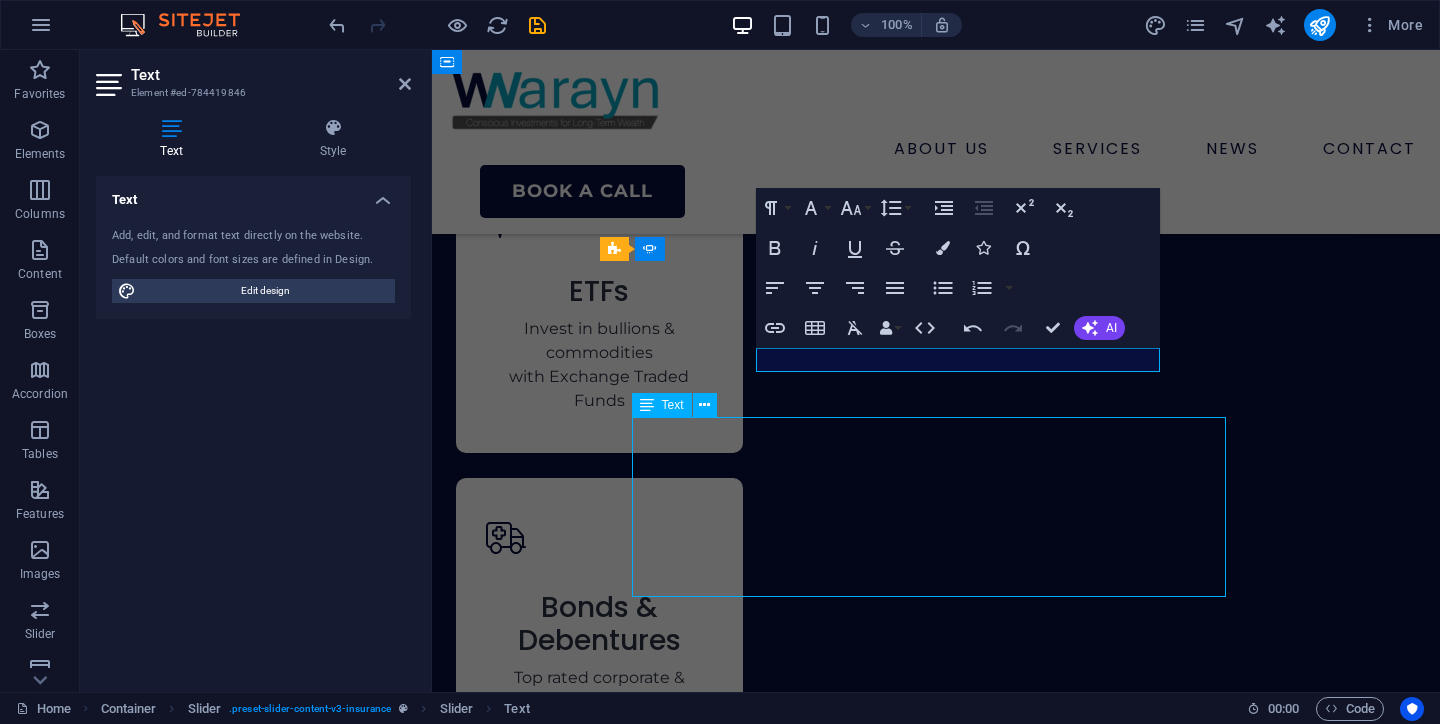 scroll, scrollTop: 7358, scrollLeft: 0, axis: vertical 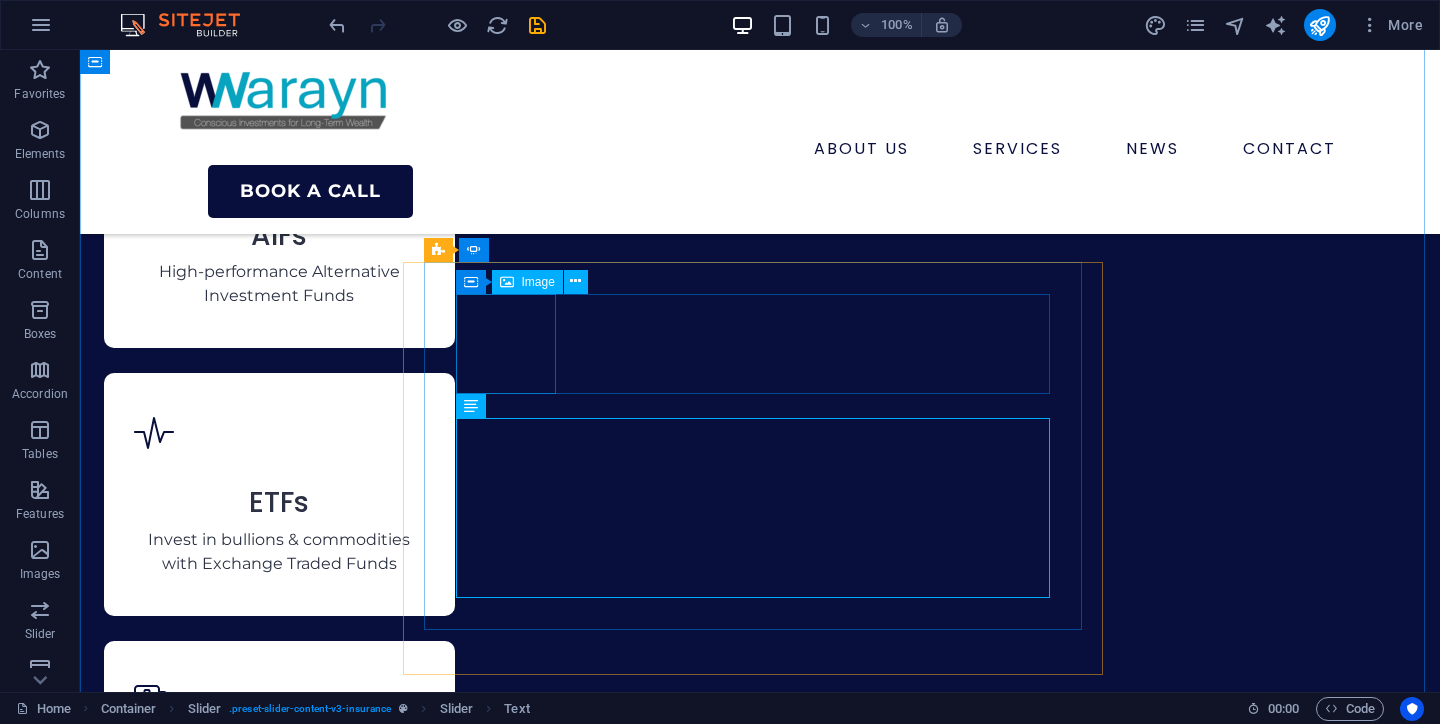 click at bounding box center [-168, 7527] 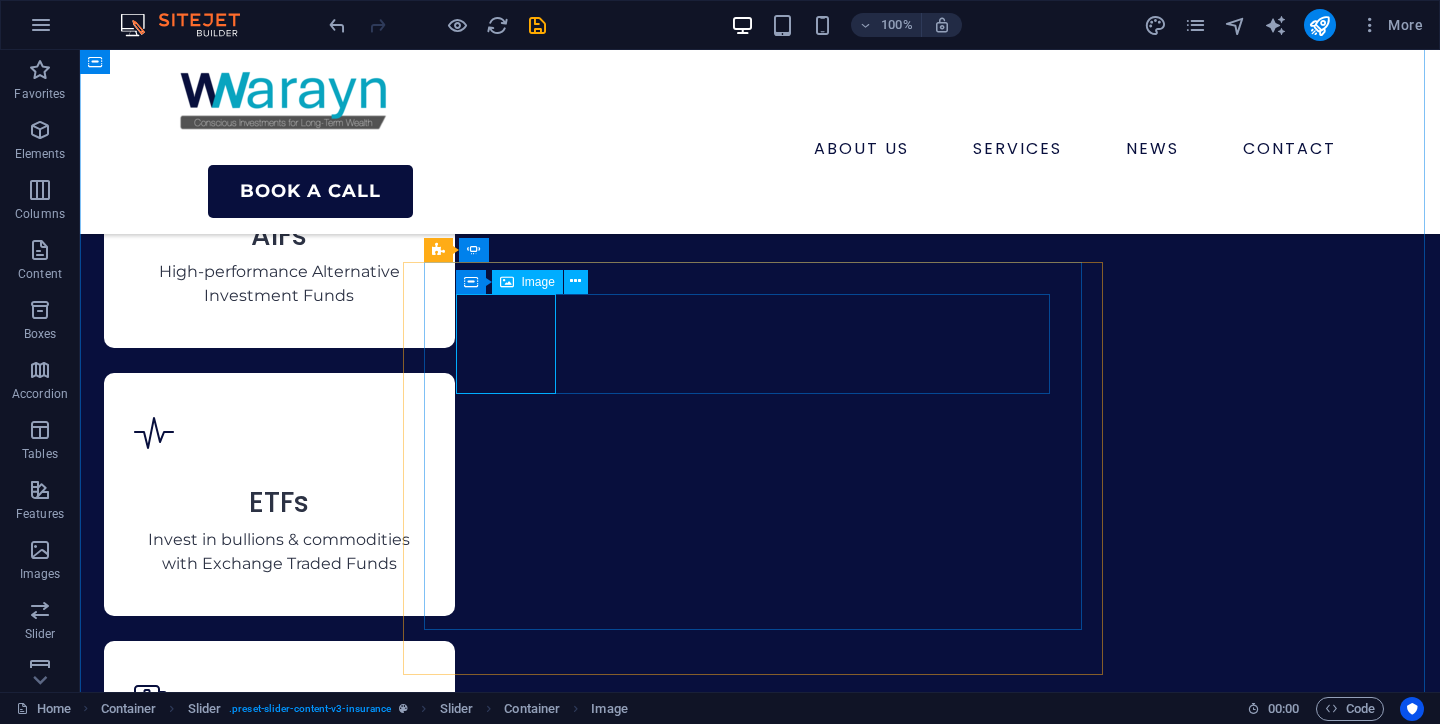 click at bounding box center (-168, 7527) 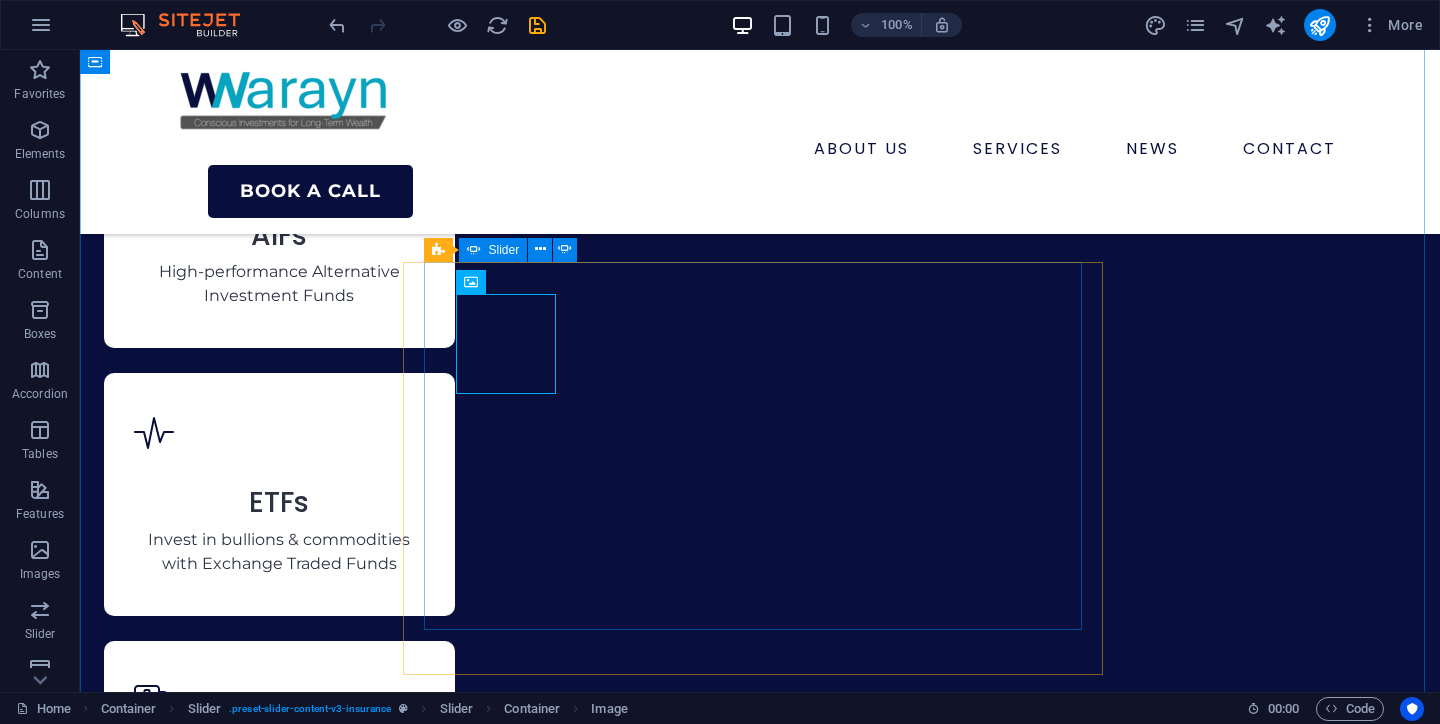 click at bounding box center (534, 6859) 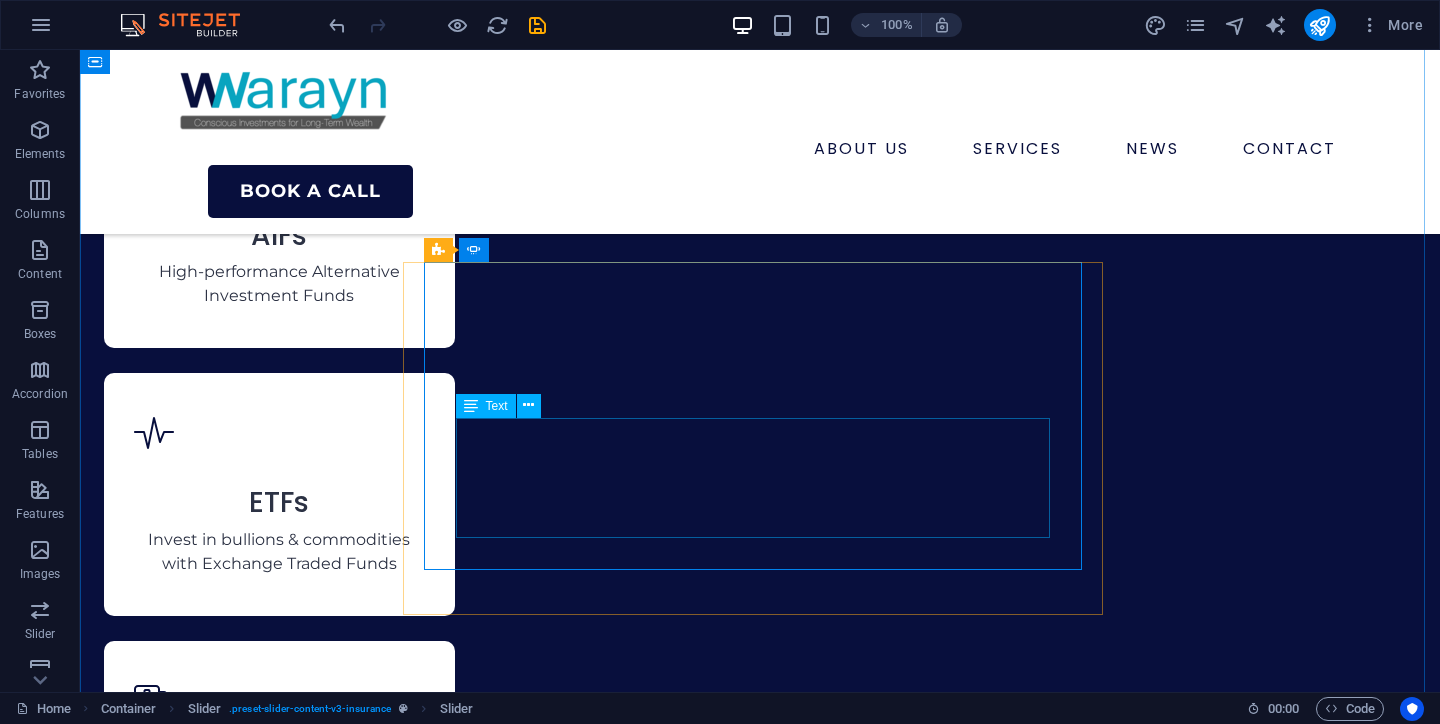 click on "“Lorem ipsum dolor sit amet, consectetur adipiscing elit. Nunc vulputate s libero et velit interdum, ac per aliquet odio mattis. Class aptent taciti sociosqu ad litora torquent per conubia nostra, per ad inceptos.”" at bounding box center (-814, 8783) 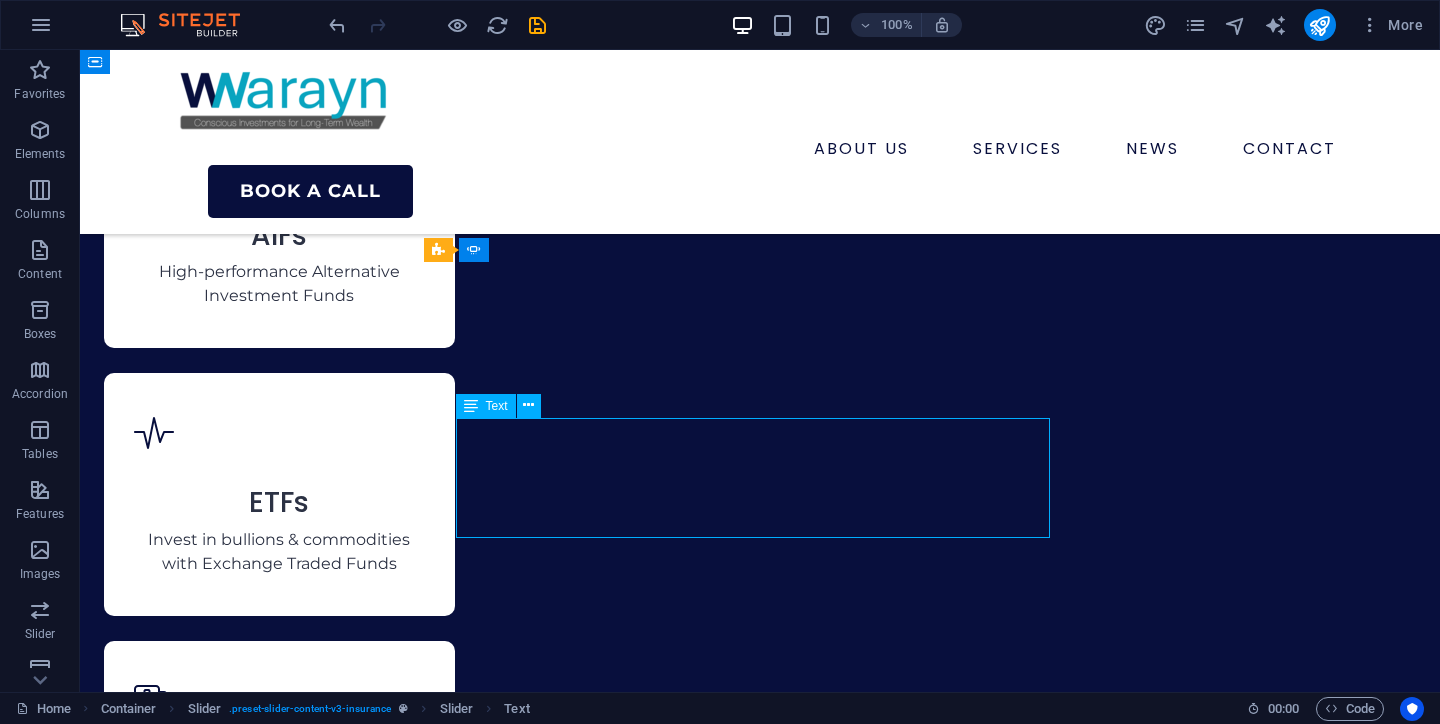 click on "“Lorem ipsum dolor sit amet, consectetur adipiscing elit. Nunc vulputate s libero et velit interdum, ac per aliquet odio mattis. Class aptent taciti sociosqu ad litora torquent per conubia nostra, per ad inceptos.”" at bounding box center (-814, 8783) 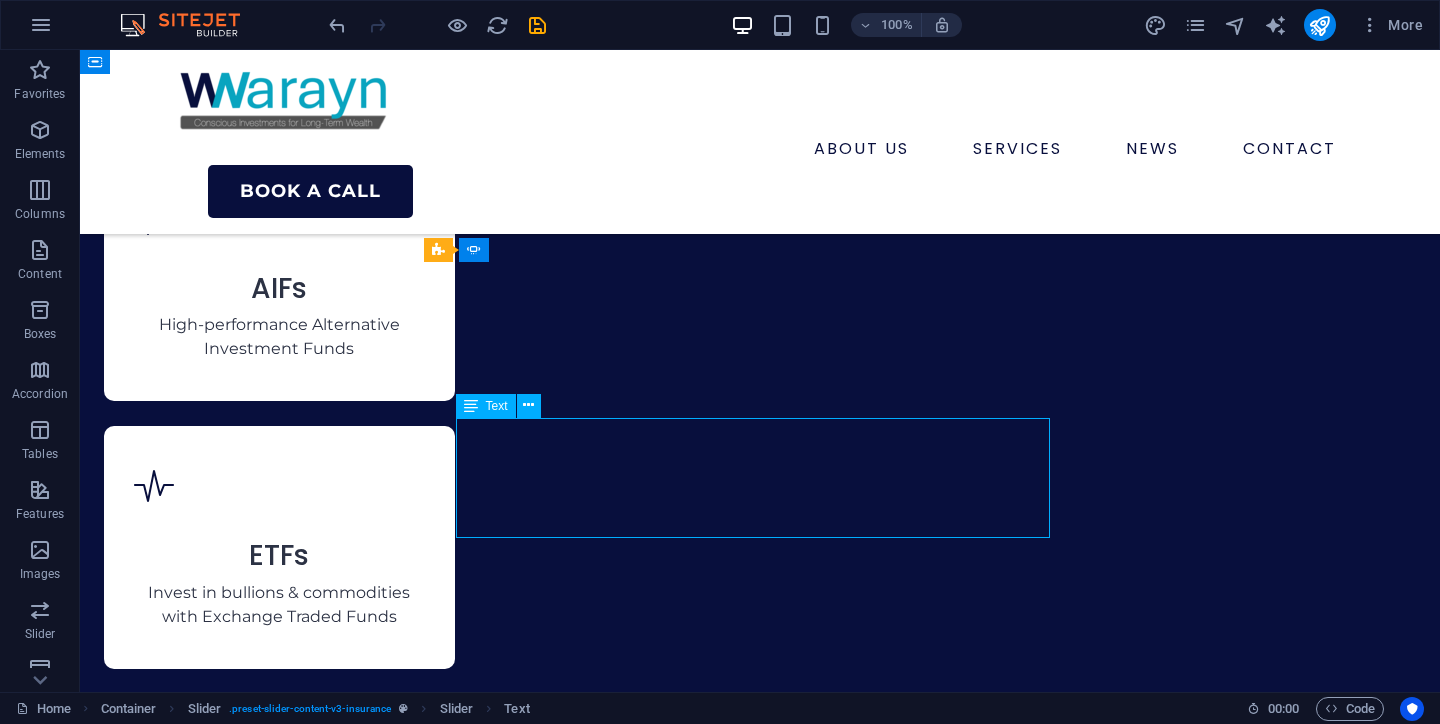 scroll, scrollTop: 8062, scrollLeft: 0, axis: vertical 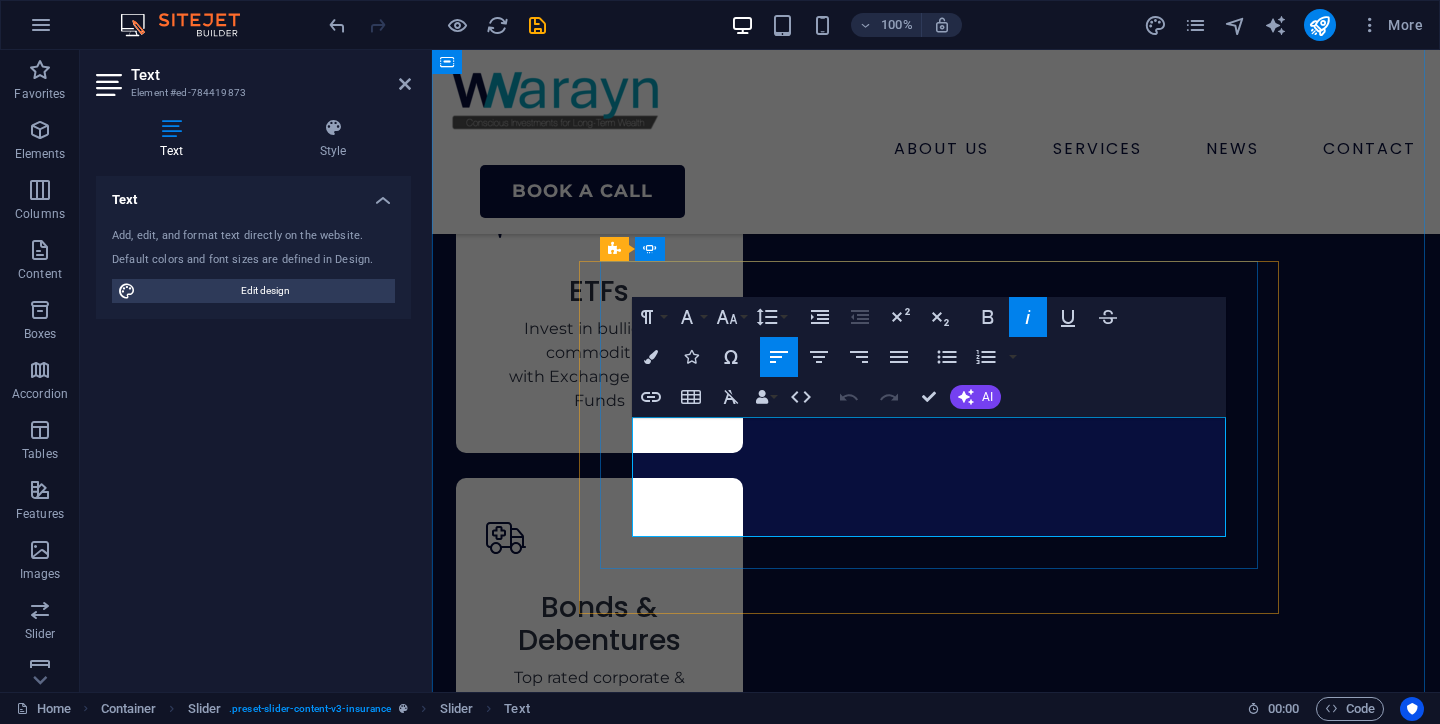drag, startPoint x: 641, startPoint y: 433, endPoint x: 988, endPoint y: 525, distance: 358.98886 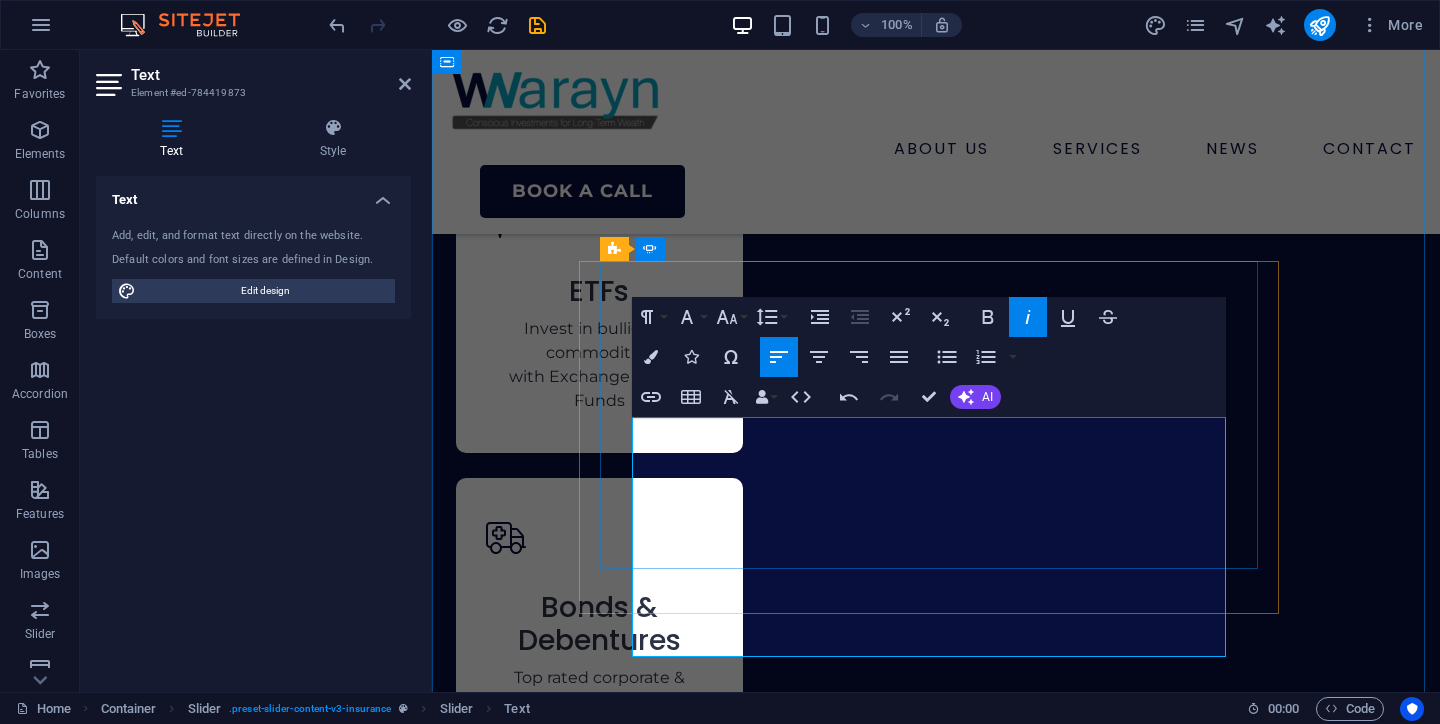 scroll, scrollTop: 7795, scrollLeft: 2, axis: both 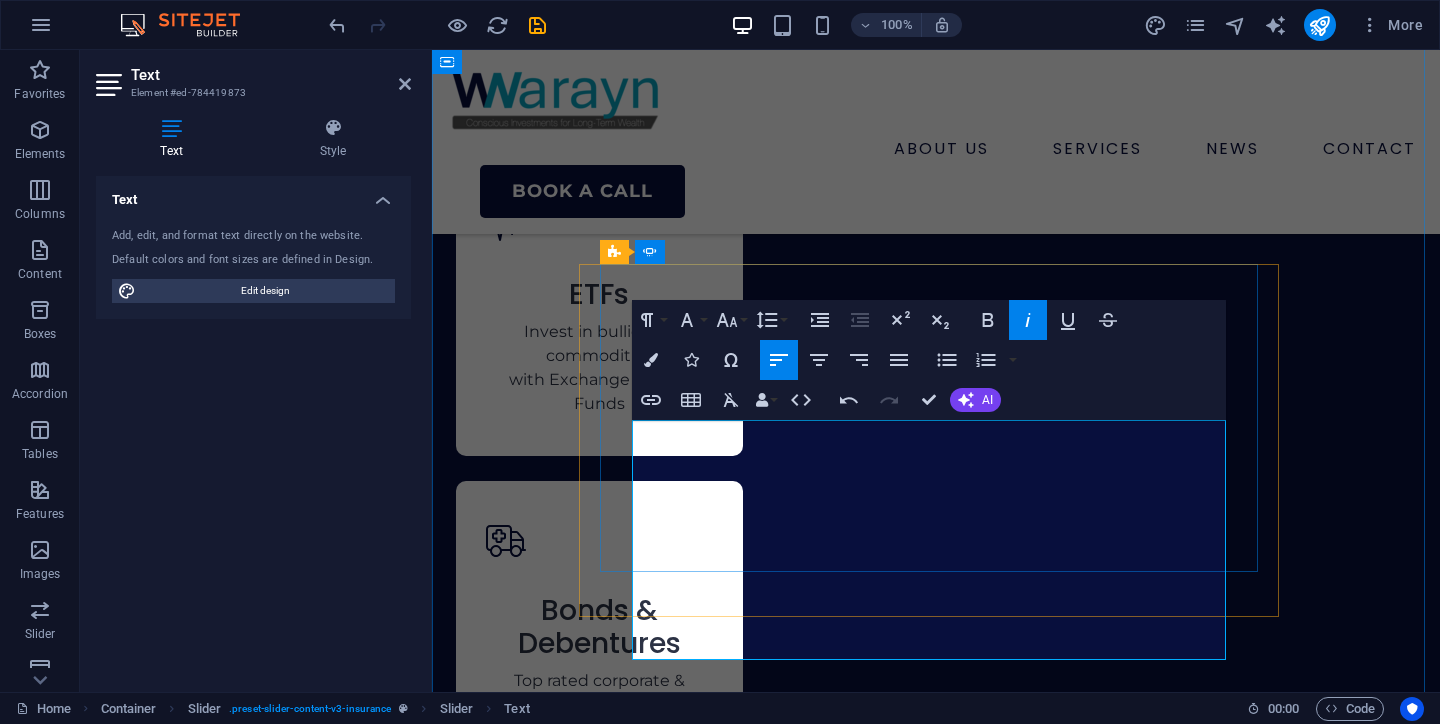 drag, startPoint x: 1076, startPoint y: 494, endPoint x: 1198, endPoint y: 497, distance: 122.03688 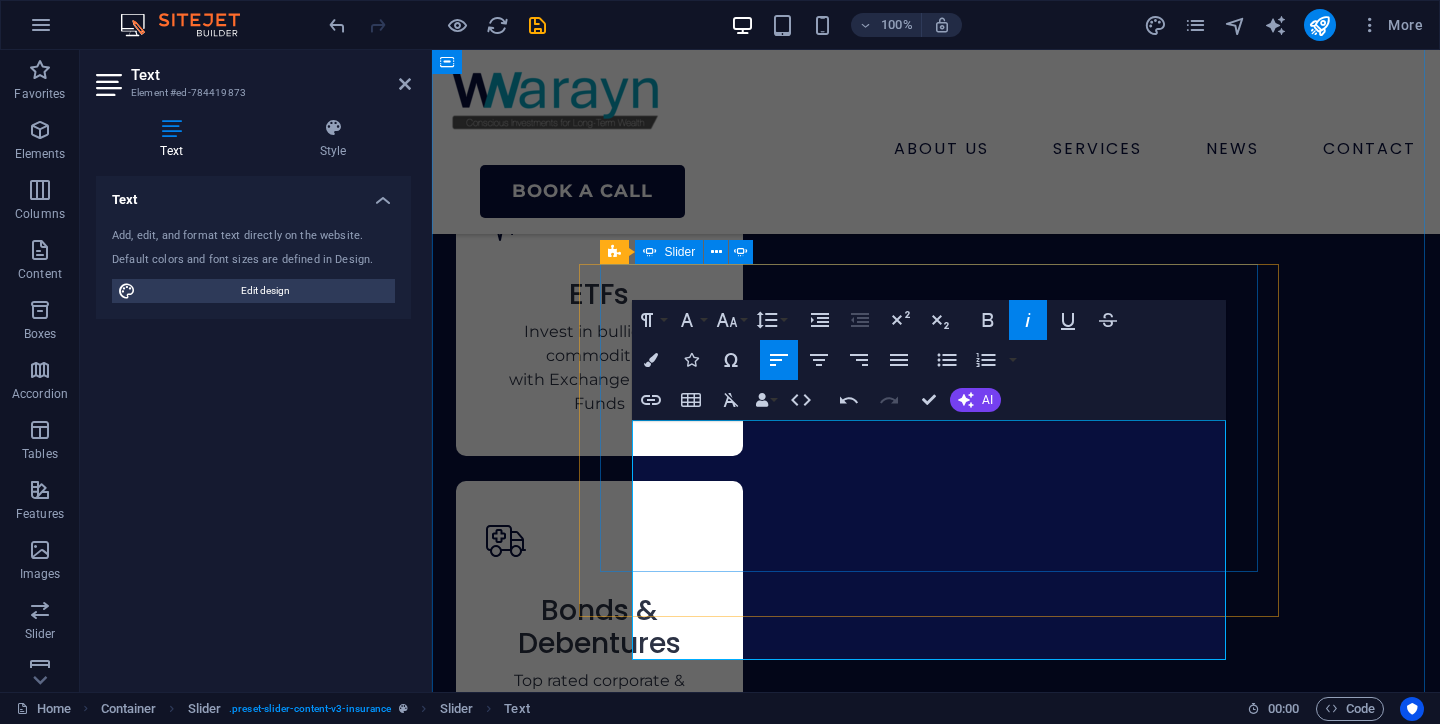 type 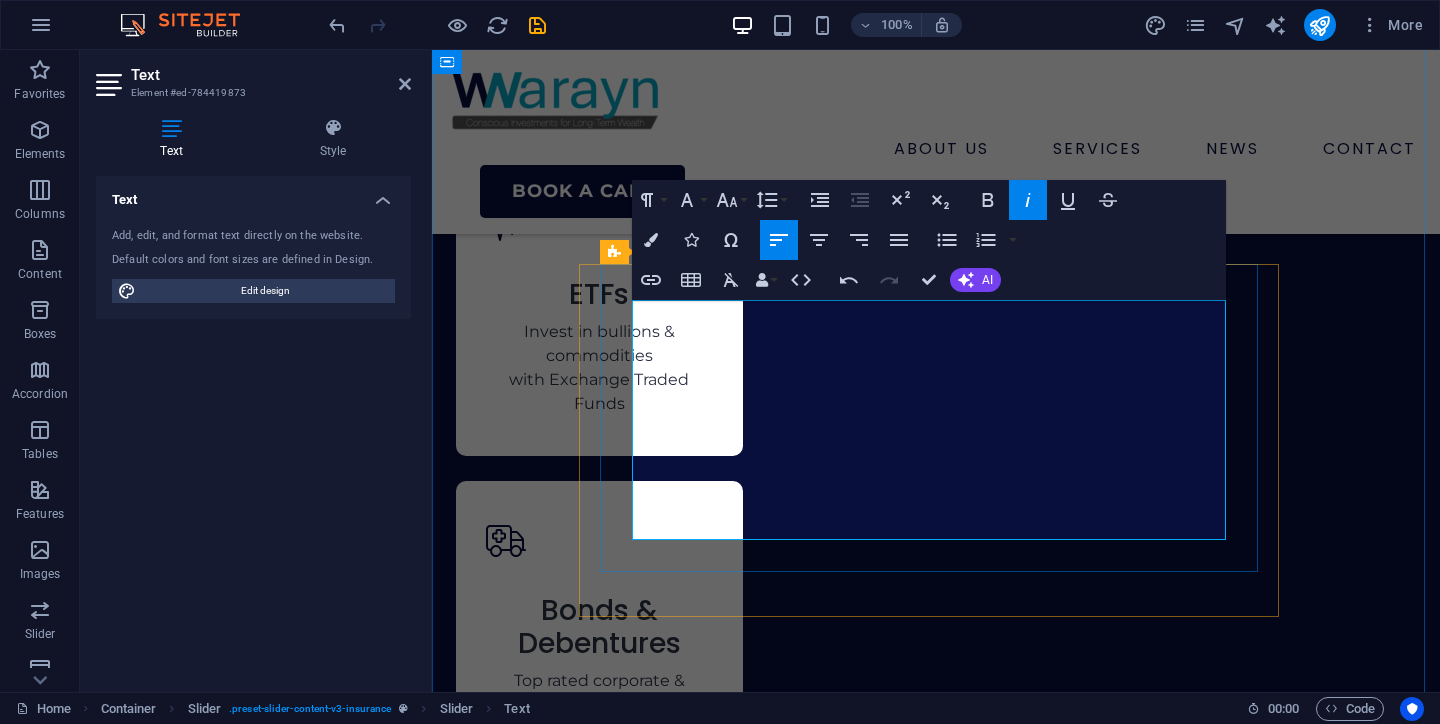 drag, startPoint x: 682, startPoint y: 465, endPoint x: 860, endPoint y: 469, distance: 178.04494 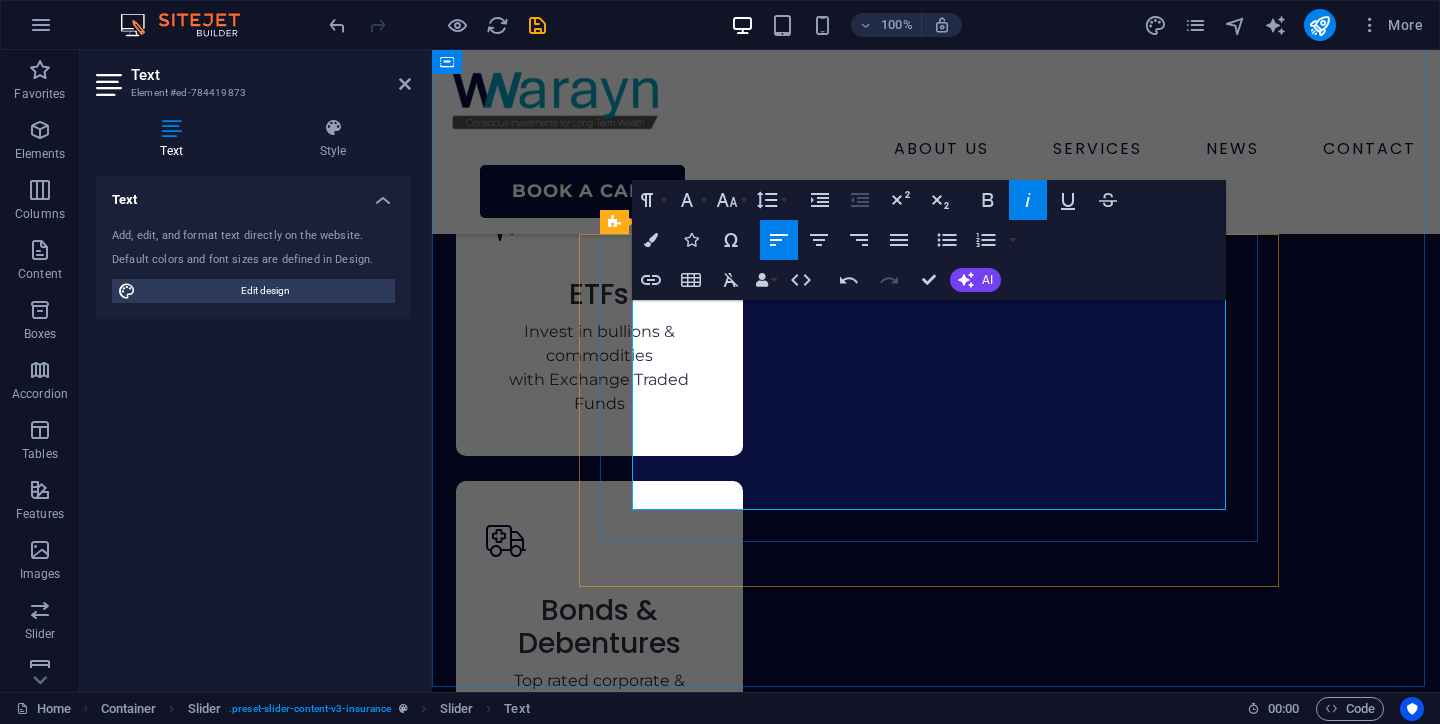 scroll, scrollTop: 90, scrollLeft: 0, axis: vertical 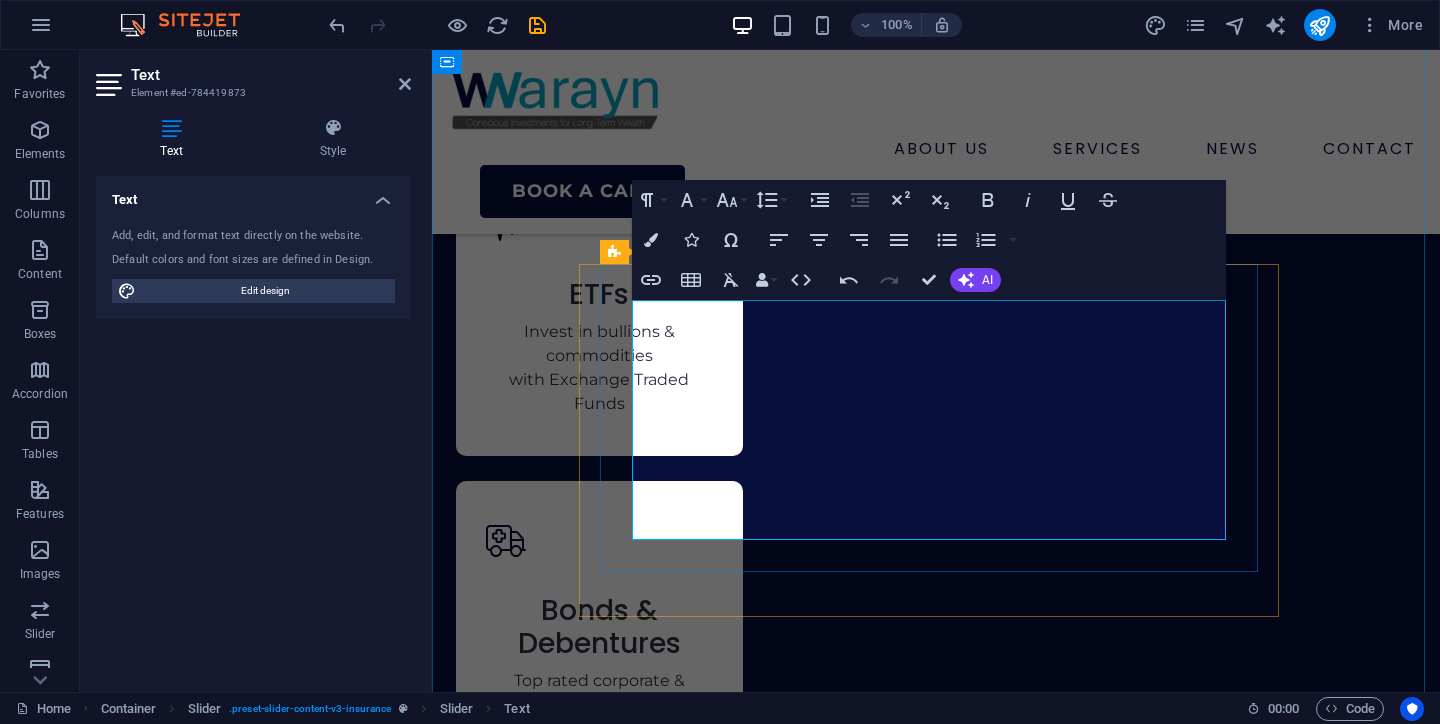 drag, startPoint x: 976, startPoint y: 347, endPoint x: 1007, endPoint y: 348, distance: 31.016125 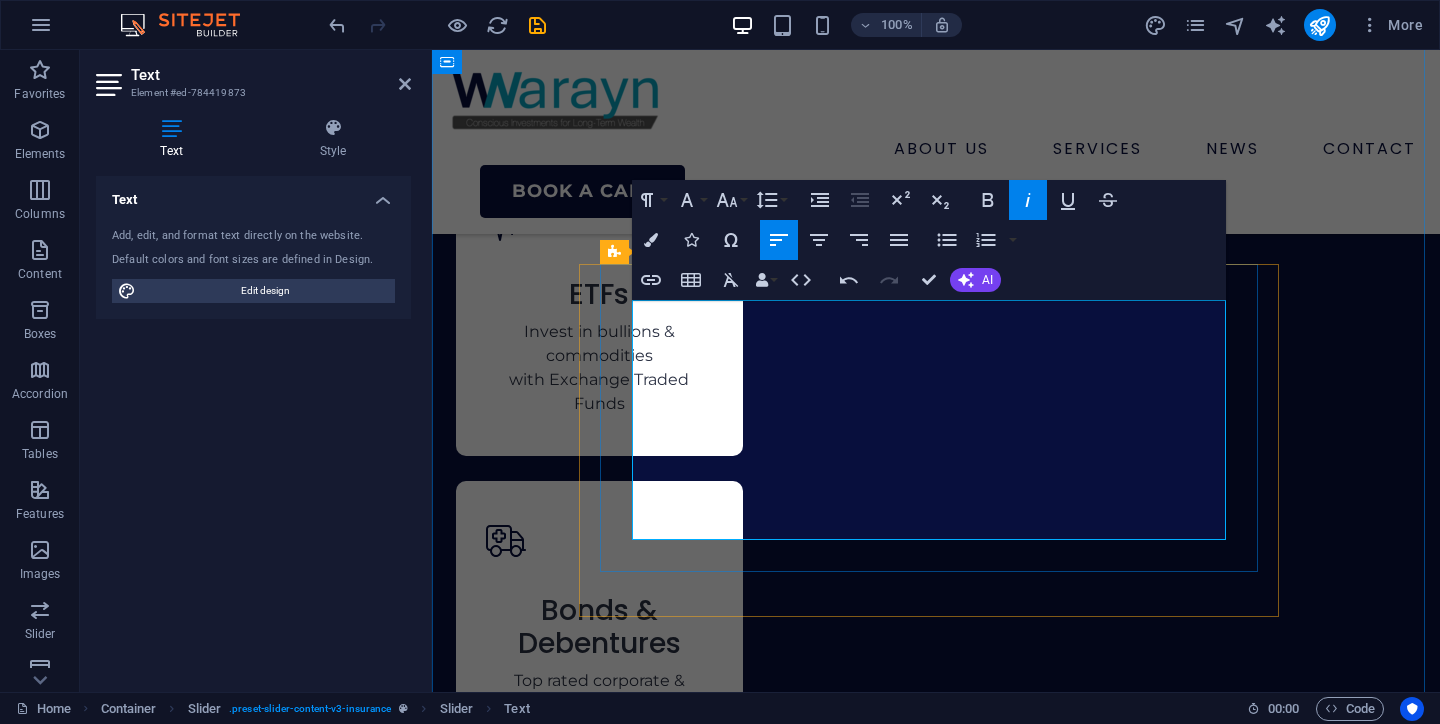 click on "“As a new parent, my biggest worry was securing my family's future. Financial planning felt overwhelming, and I was confused about which funds to choose. [PERSON] was incredibly patient. He explained everything in simple Hindi and English, without any jargon, and helped us create separate SIPs for our child and goals. Now, our investments are automated, and we have peace of mind knowing we're on the right track.”" at bounding box center [-543, 8971] 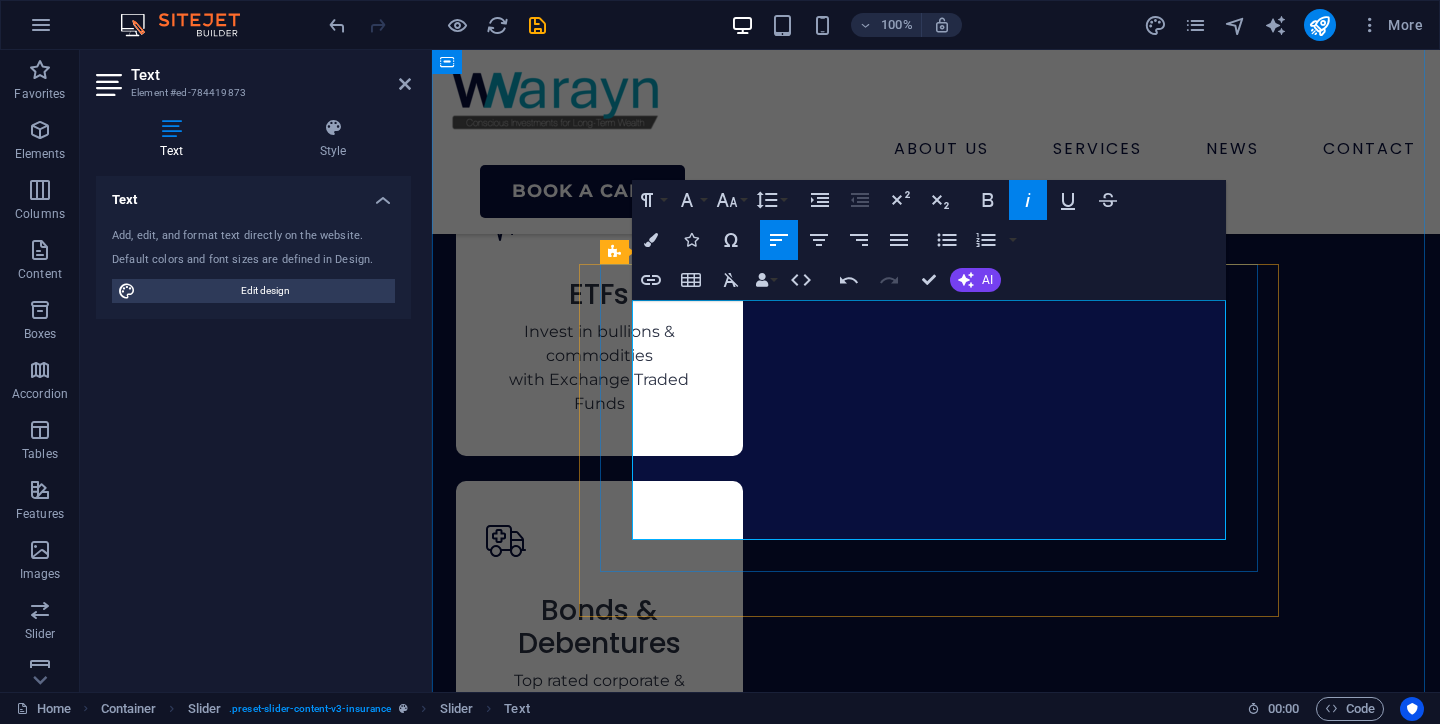 drag, startPoint x: 1167, startPoint y: 345, endPoint x: 1071, endPoint y: 365, distance: 98.0612 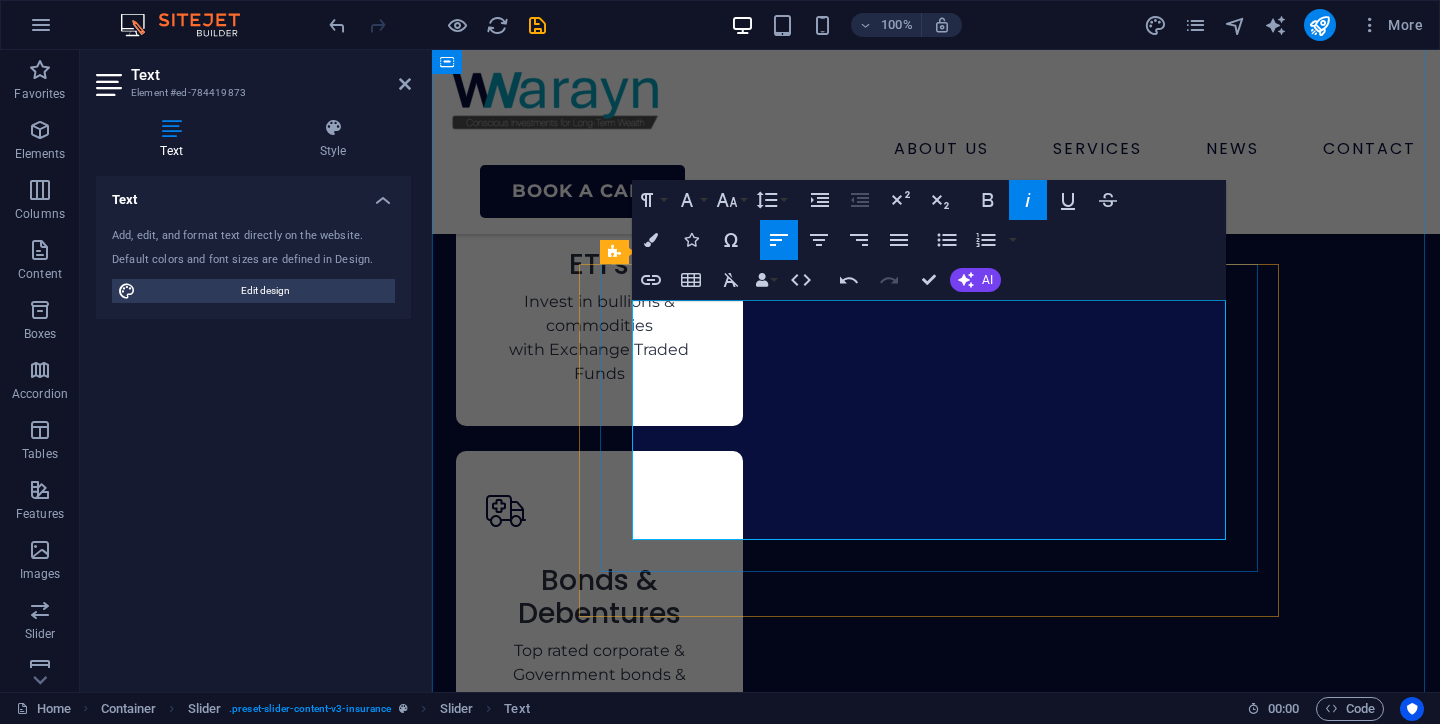 scroll, scrollTop: 90, scrollLeft: 0, axis: vertical 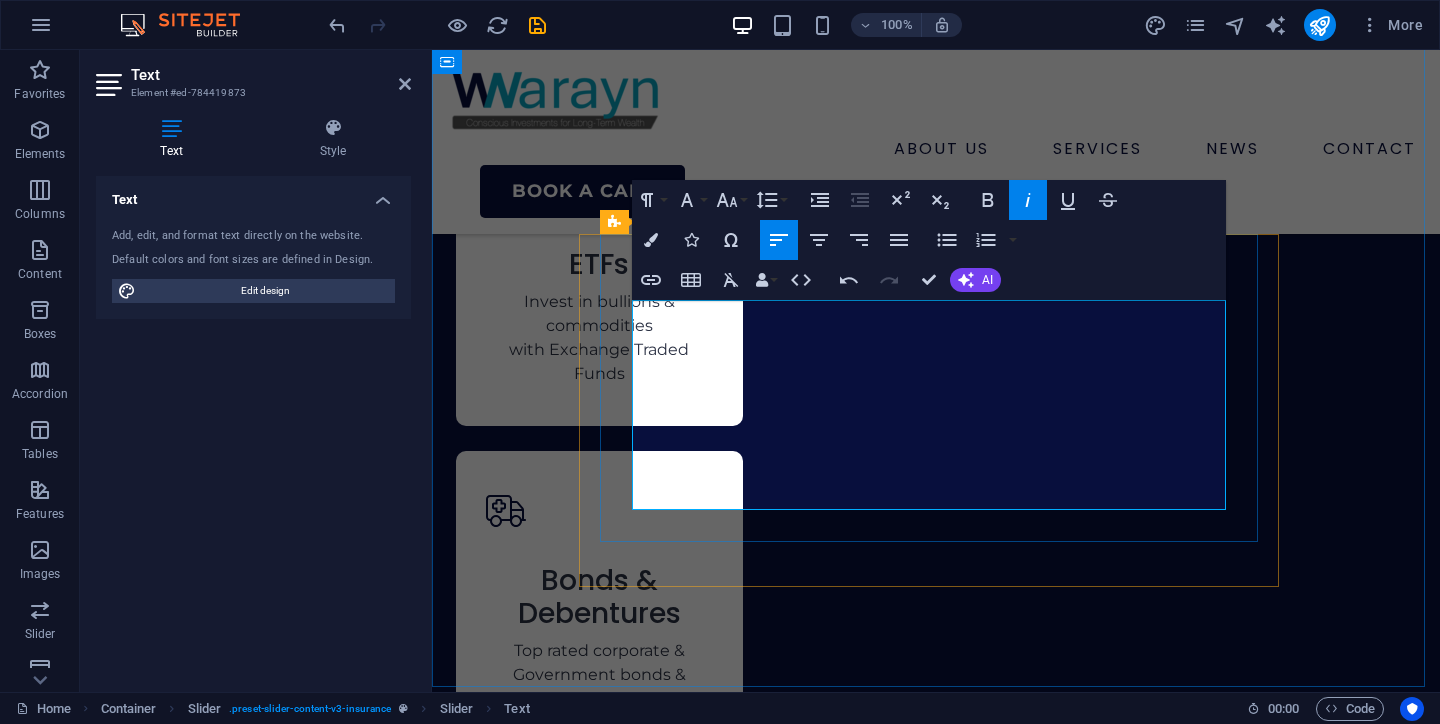 drag, startPoint x: 956, startPoint y: 379, endPoint x: 945, endPoint y: 384, distance: 12.083046 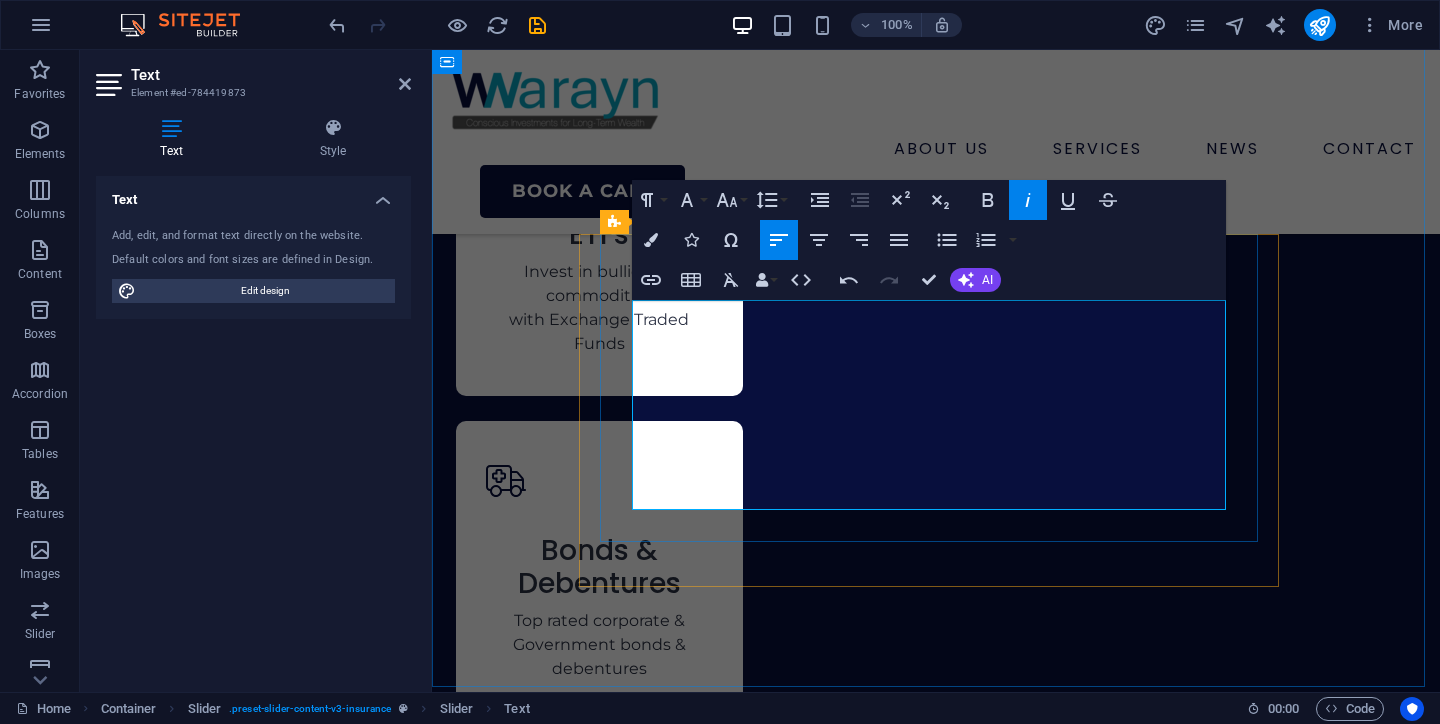 scroll, scrollTop: 60, scrollLeft: 0, axis: vertical 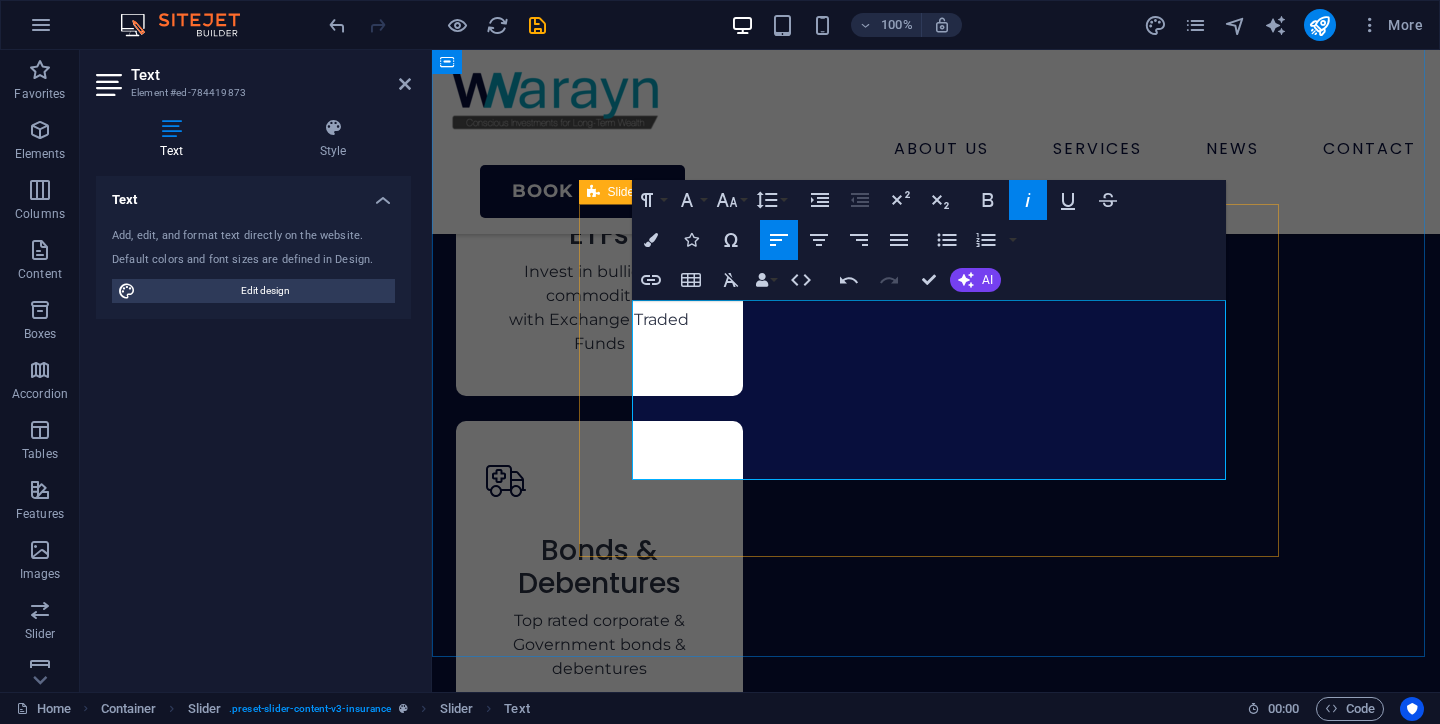 click on "[PERSON_NAME] Investment Officer “Lorem ipsum dolor sit amet, consectetur adipiscing elit. Nunc vulputate s libero et velit interdum, ac per aliquet odio mattis. Class aptent taciti sociosqu ad litora torquent per conubia nostra, per ad inceptos.” Rahul Verma Senior Consultant, [CITY] “I was already investing in stocks and some mutual funds, but my portfolio was a mess. [PERSON_NAME] helped me consolidate everything into a single view and created a roadmap that was aggressive yet smart. He optimised my portfolio and aligned every investment to a goal. My only regret is not starting with him sooner.” [PERSON_NAME] Operating Officer “With [PERSON_NAME], my biggest worry was securing my family's future. Financial planning felt overwhelming, but [PERSON_NAME] was incredibly patient. He explained everything in simple Hindi and English, without any jargon, and helped us create separate SIPs for our child and goals. Now, we have peace of mind knowing we're on the right track.” [PERSON_NAME] Investment Officer 1 2 3" at bounding box center (806, 6699) 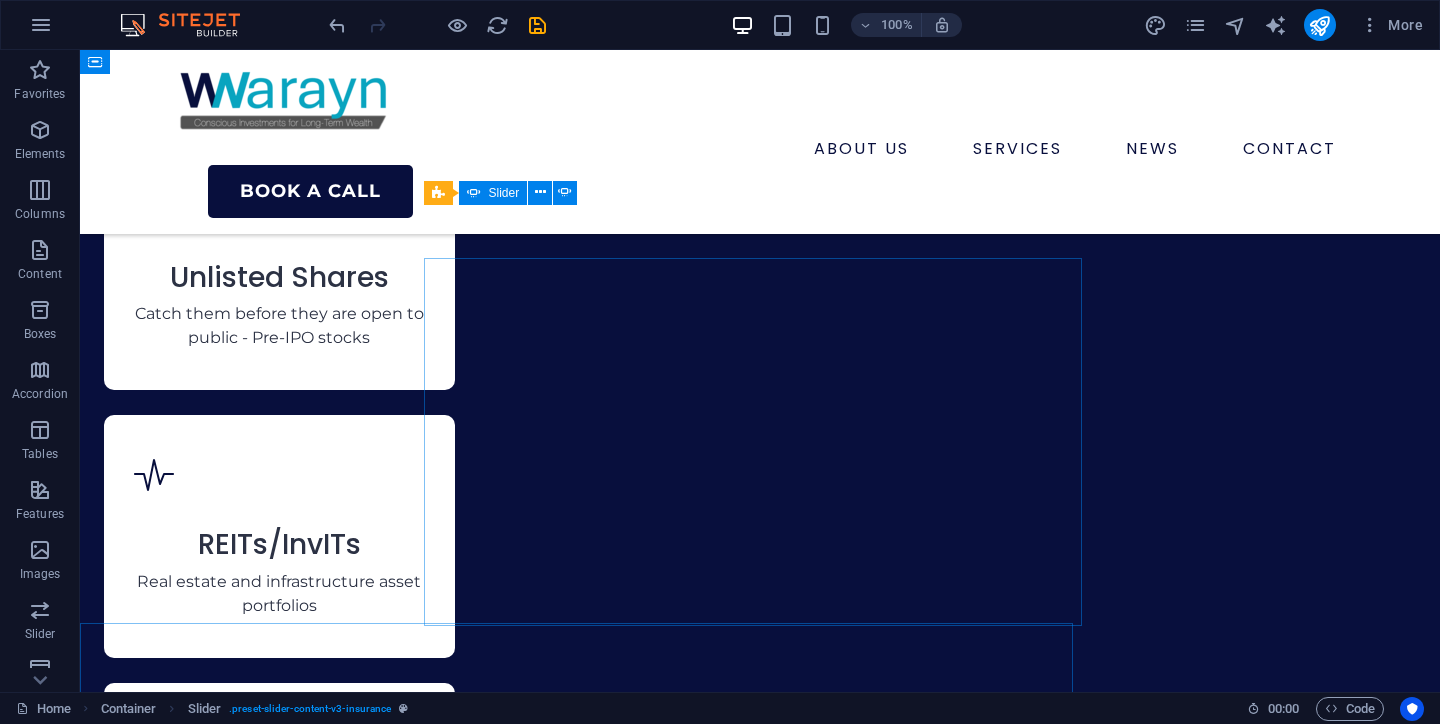 scroll, scrollTop: 7415, scrollLeft: 0, axis: vertical 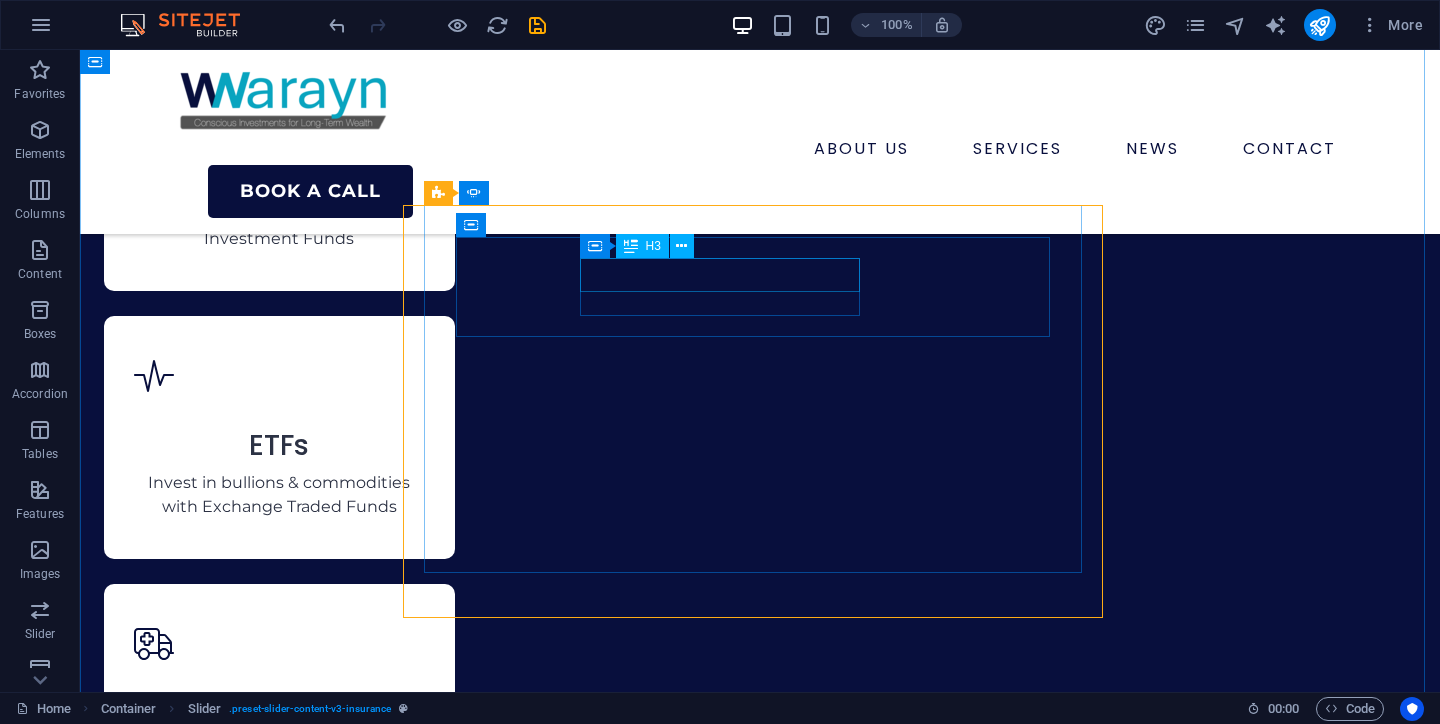 click on "[PERSON_NAME]" at bounding box center [-814, 8601] 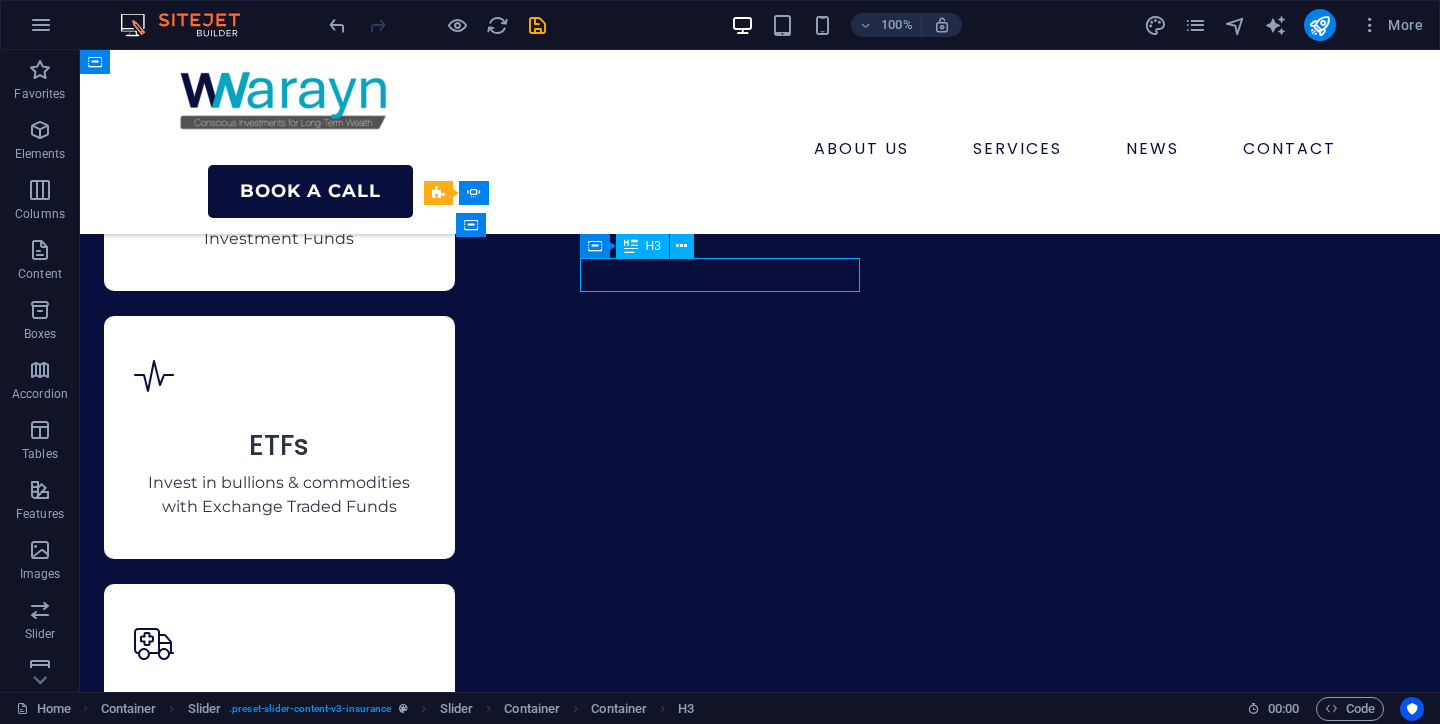 click on "[PERSON_NAME]" at bounding box center (-814, 8601) 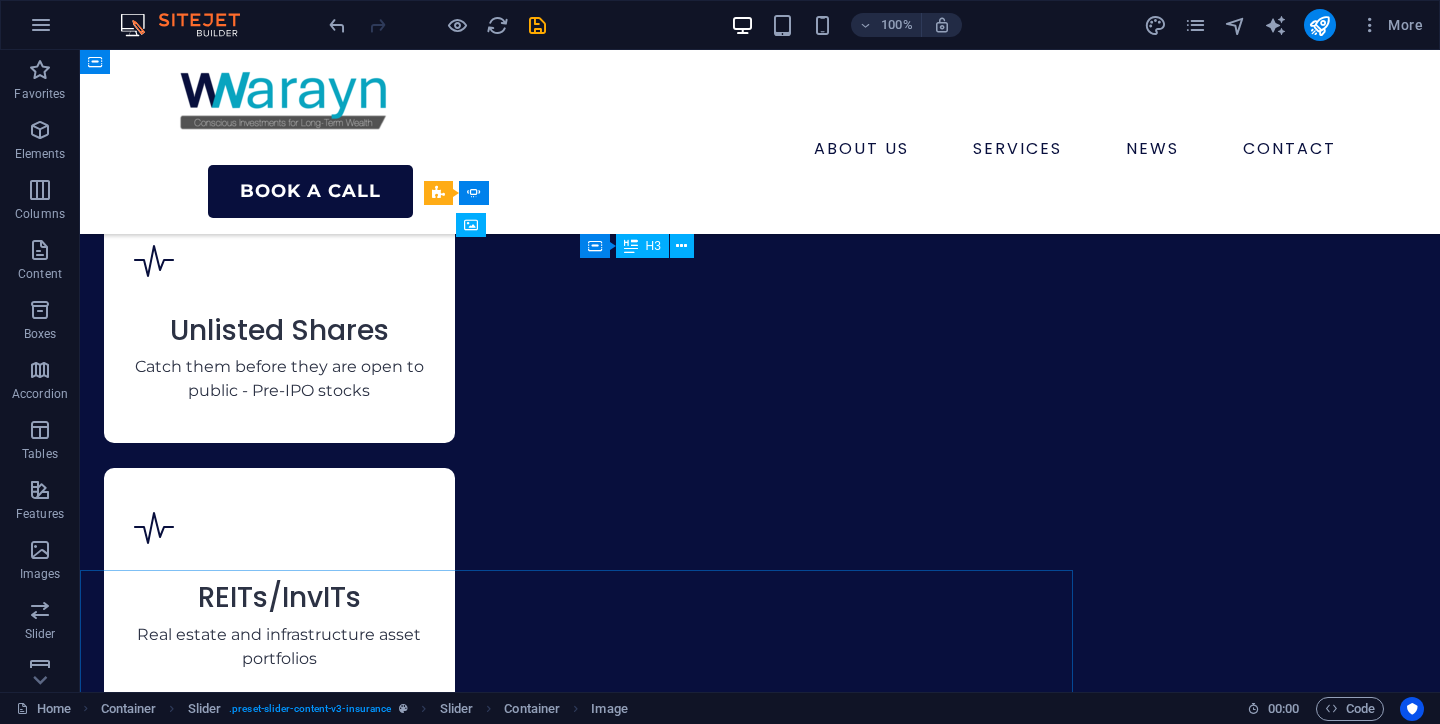 scroll, scrollTop: 7415, scrollLeft: 0, axis: vertical 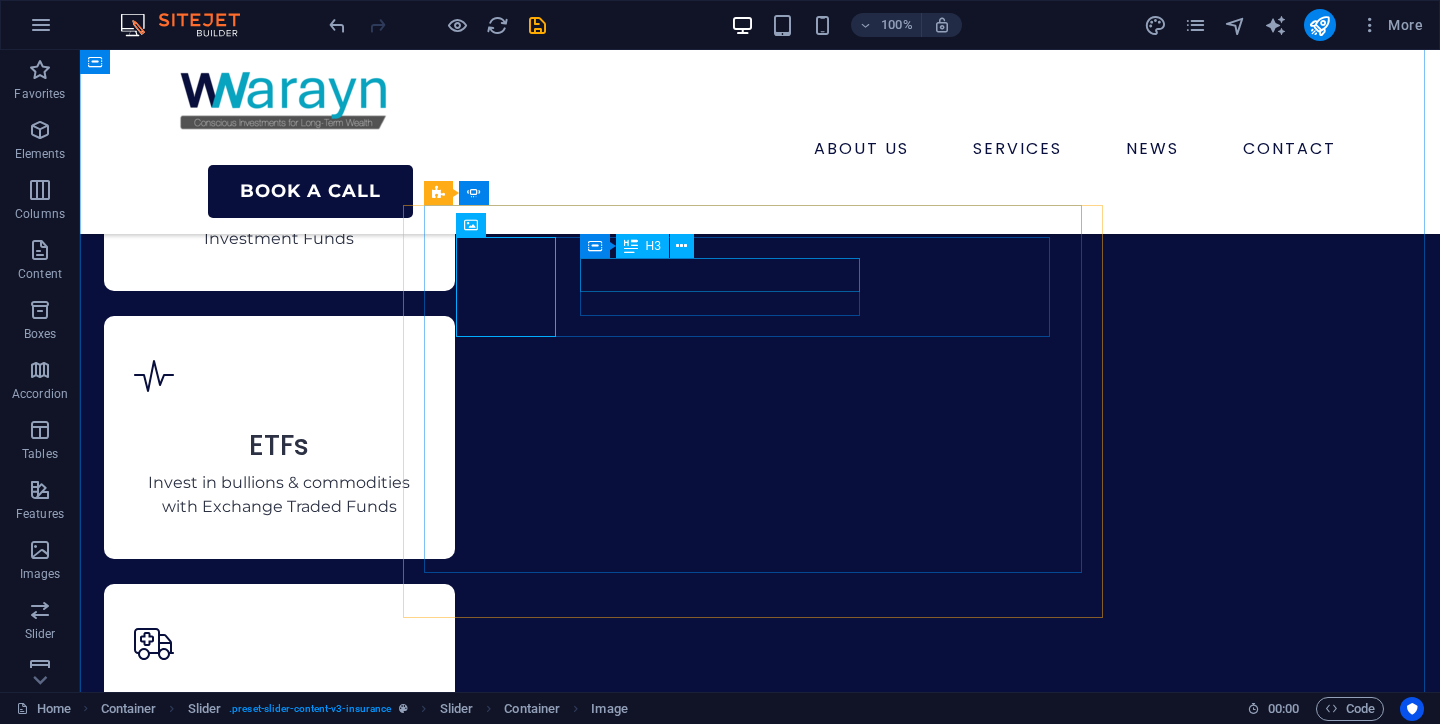 click on "[PERSON_NAME]" at bounding box center [-814, 8601] 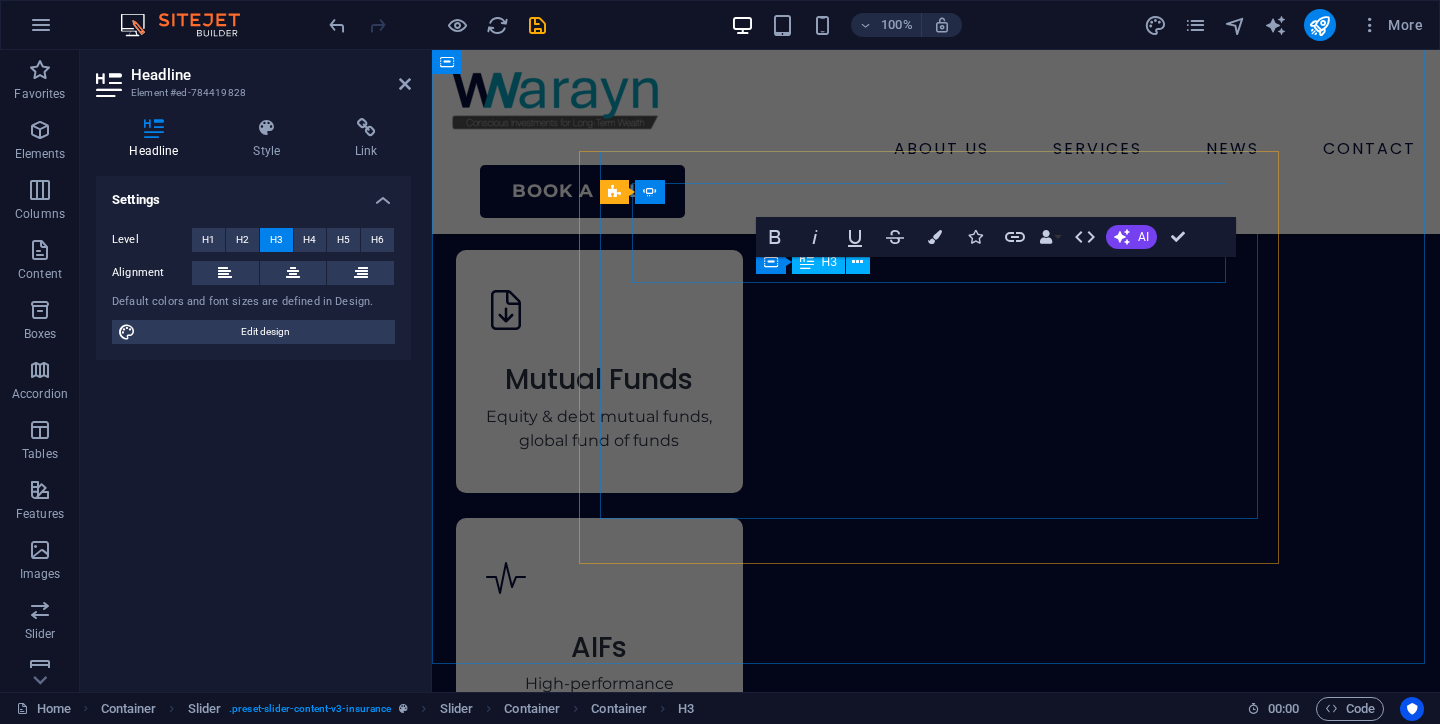 scroll, scrollTop: 8119, scrollLeft: 0, axis: vertical 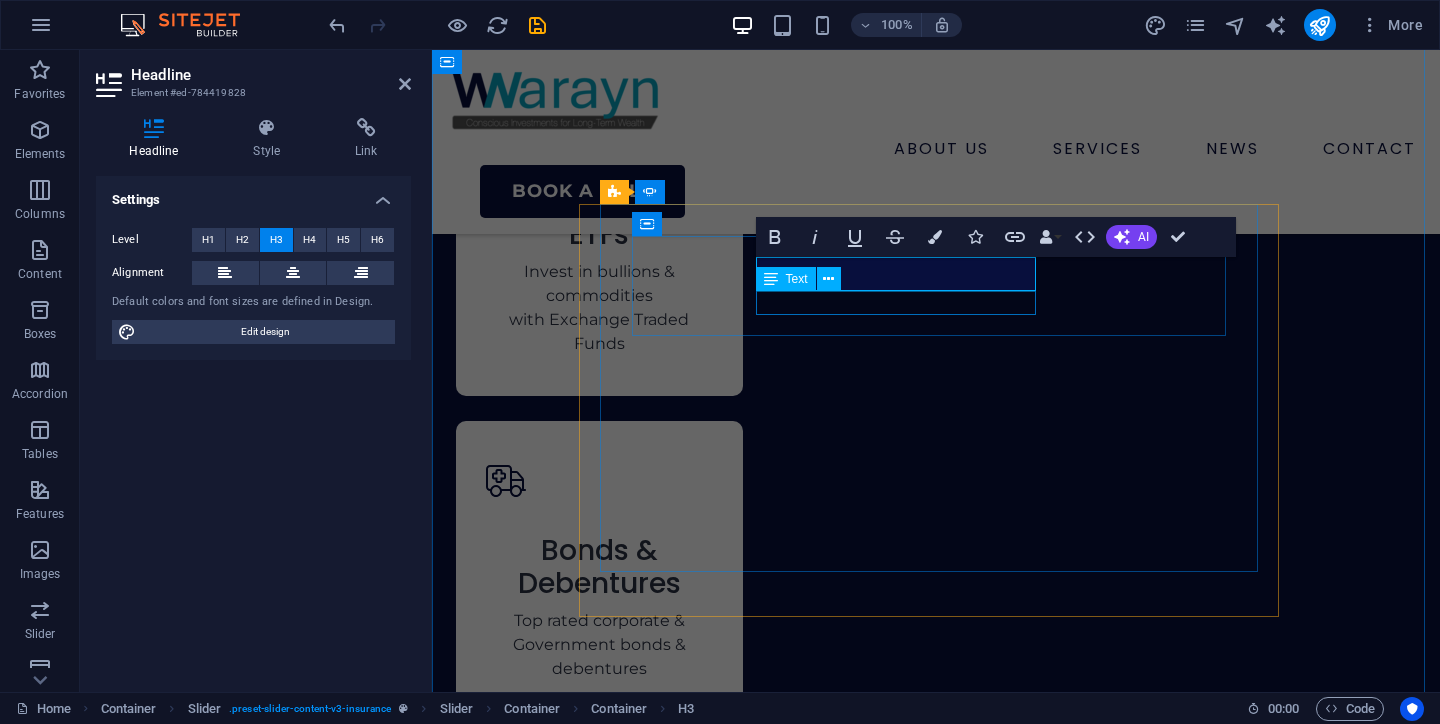 click on "Operating Officer" at bounding box center (-542, 8740) 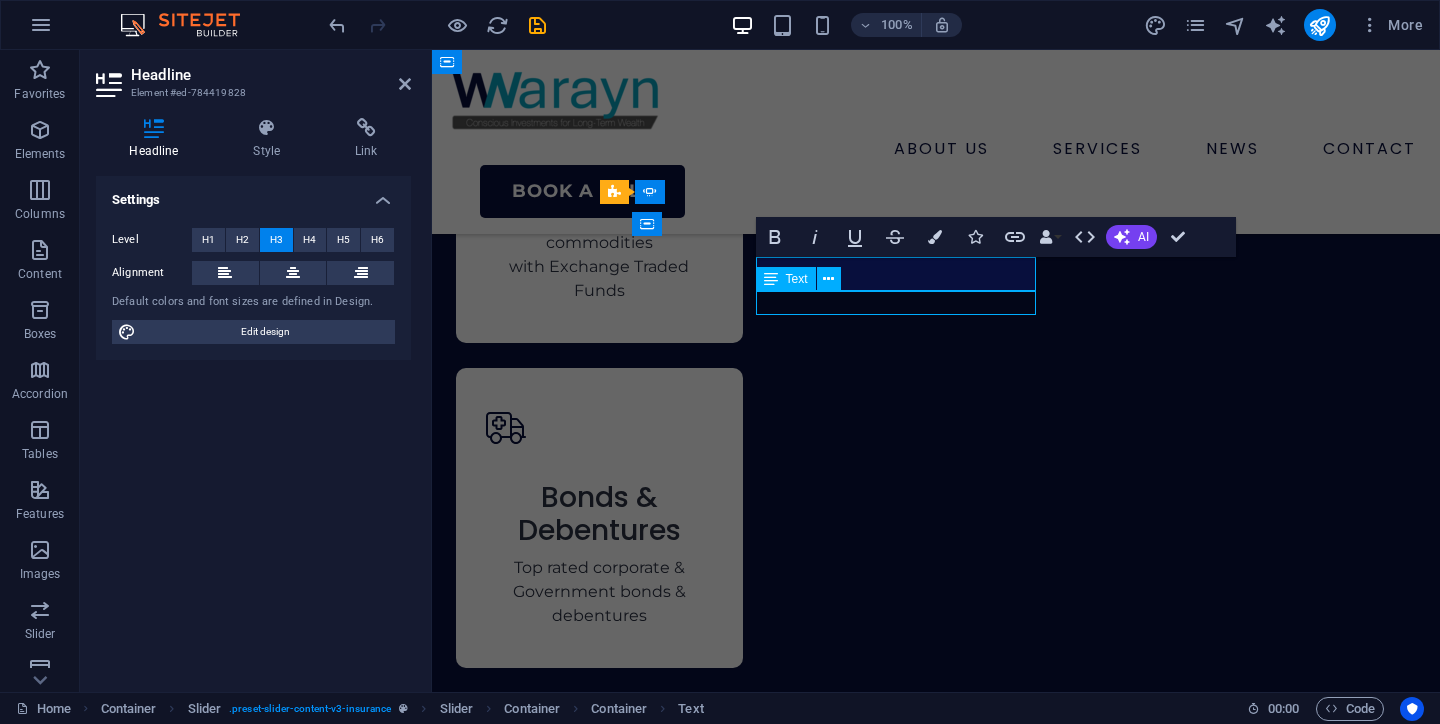 scroll, scrollTop: 7415, scrollLeft: 0, axis: vertical 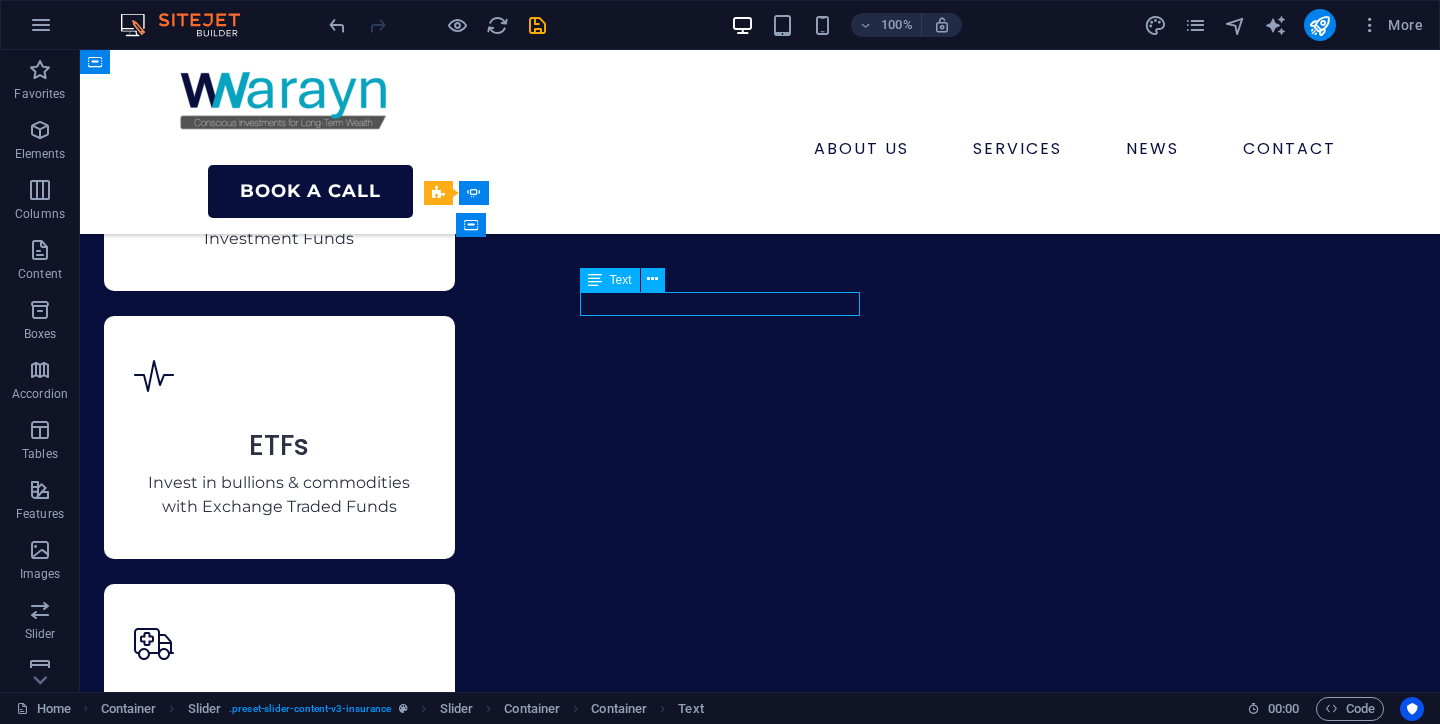 click on "Operating Officer" at bounding box center (-814, 8630) 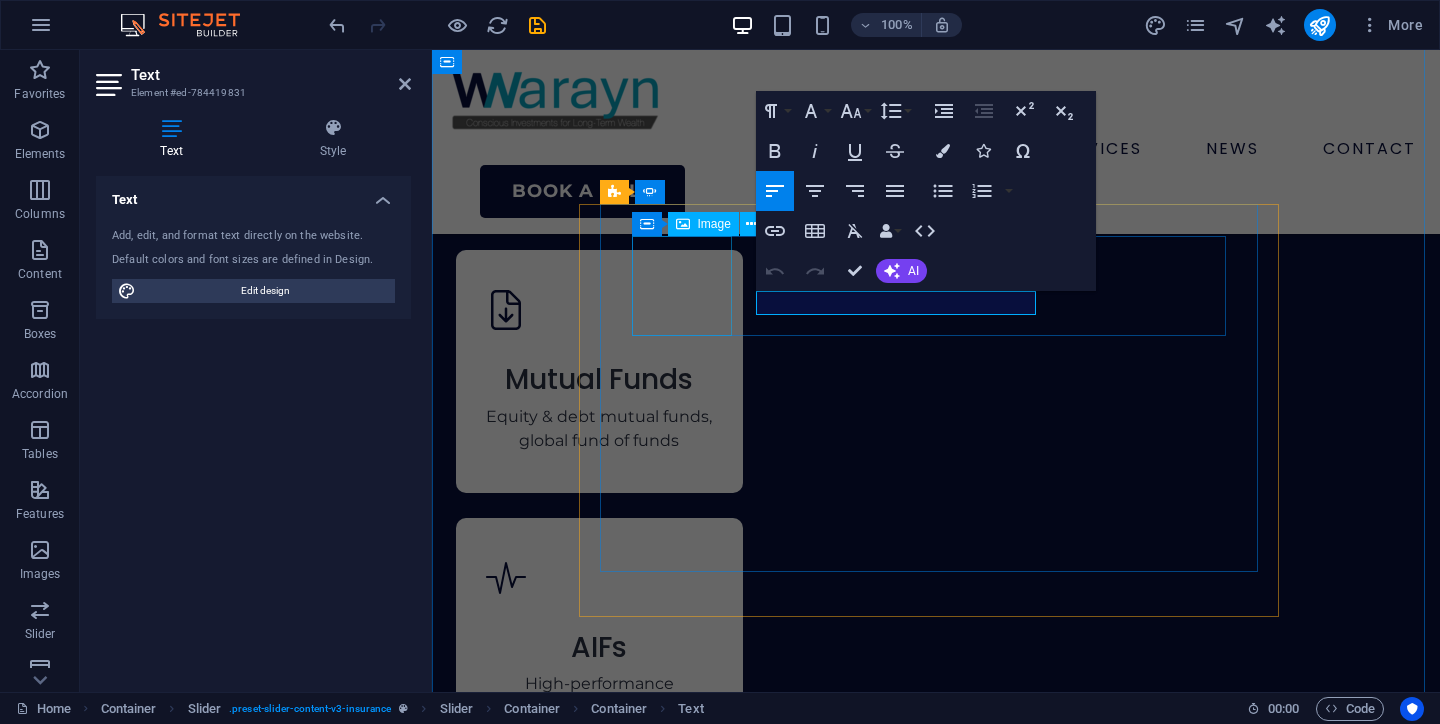 scroll, scrollTop: 8119, scrollLeft: 0, axis: vertical 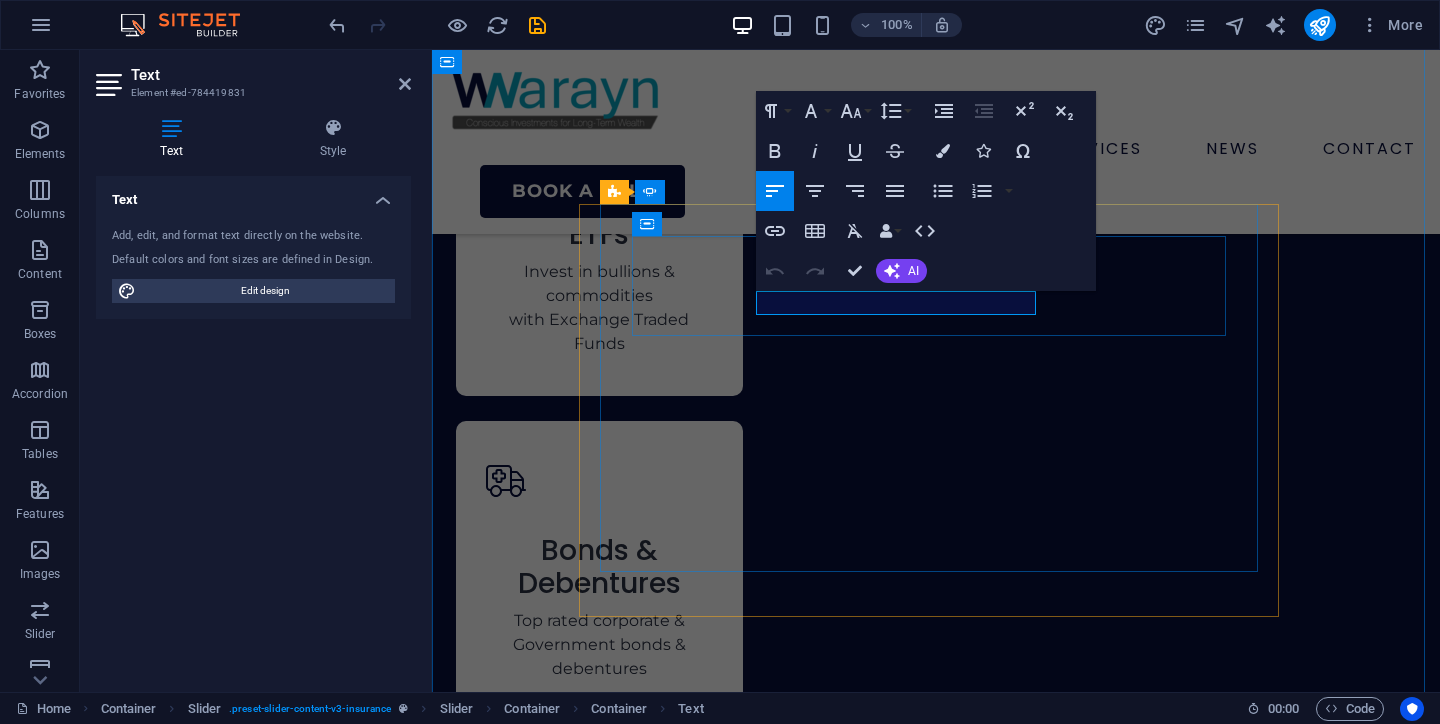 click on "Operating Officer" at bounding box center (-542, 8740) 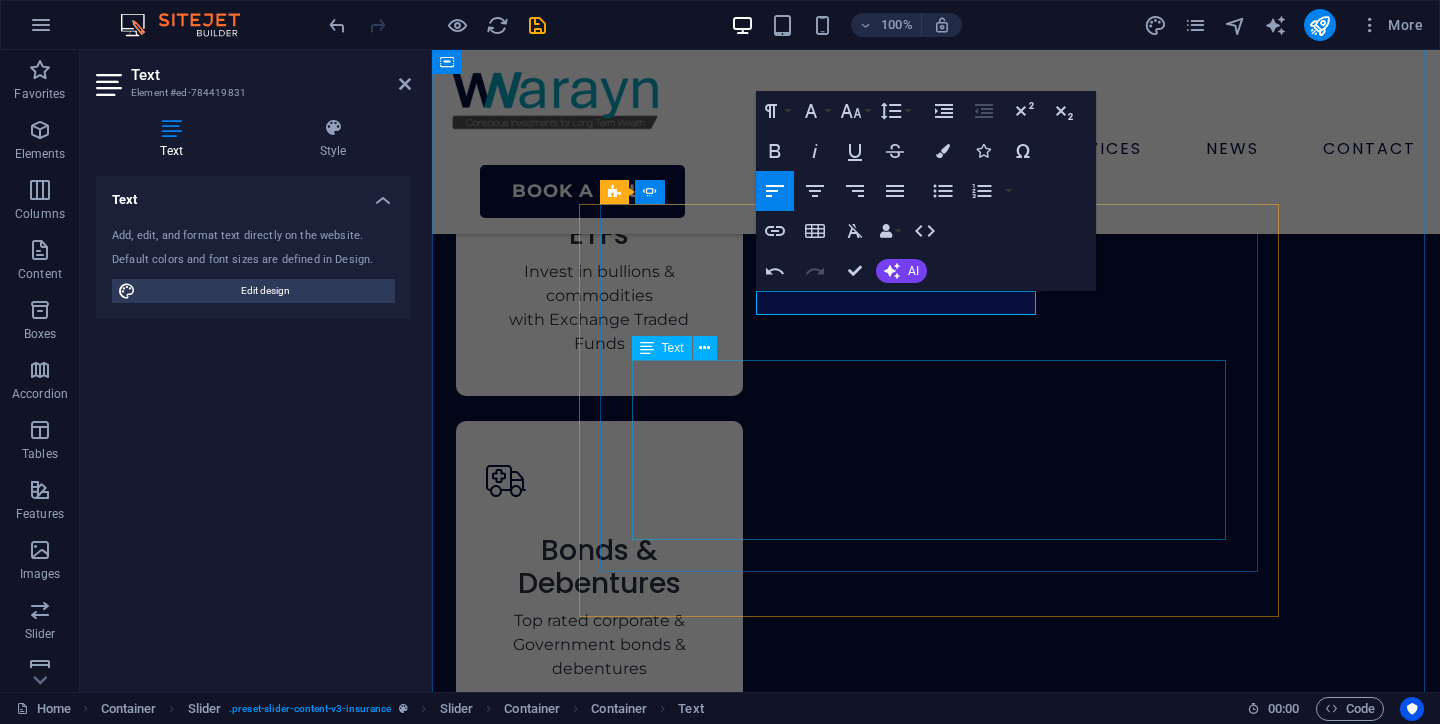 click on "“With [PERSON_NAME], my biggest worry was securing my family's future. Financial planning felt overwhelming, but [PERSON_NAME] was incredibly patient. He explained everything in simple Hindi and English, without any jargon, and helped us create separate SIPs for our child and goals. Now, we have peace of mind knowing we're on the right track.”" at bounding box center (-542, 8881) 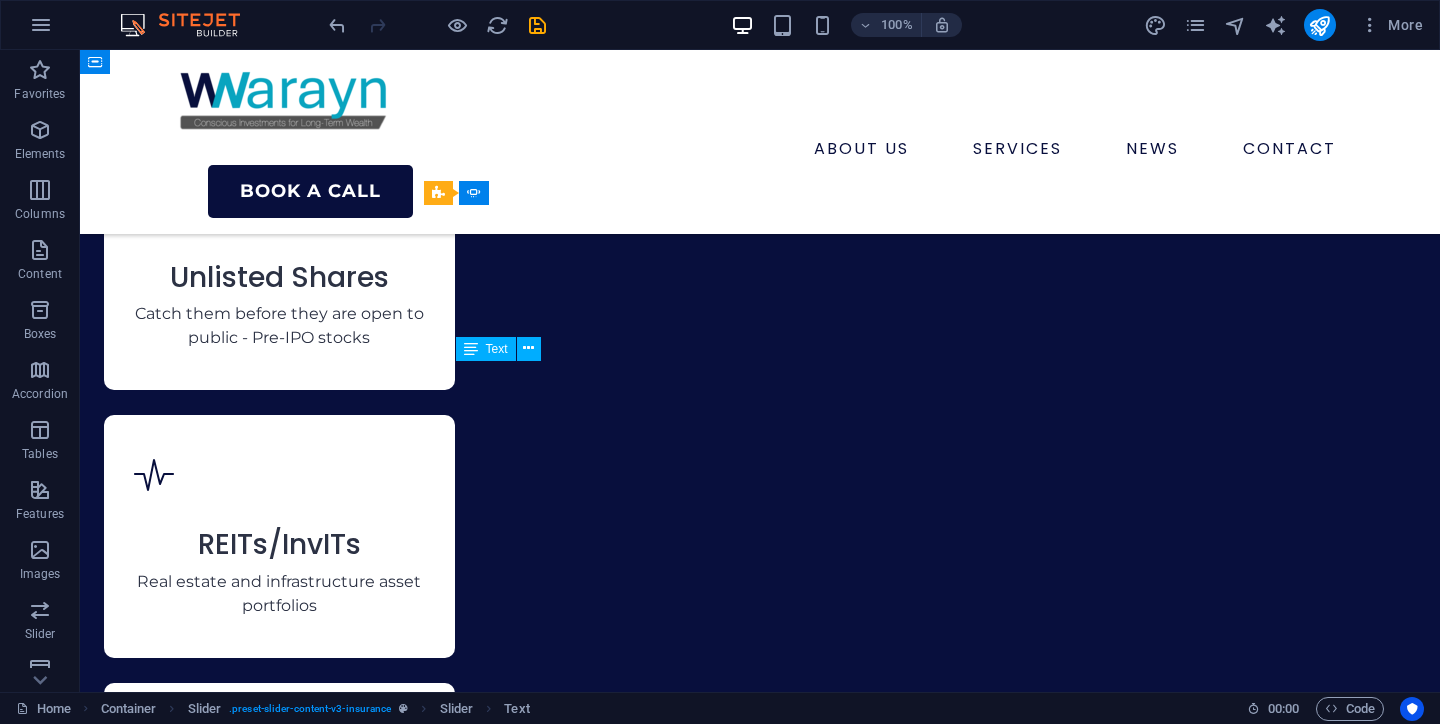 scroll, scrollTop: 7415, scrollLeft: 0, axis: vertical 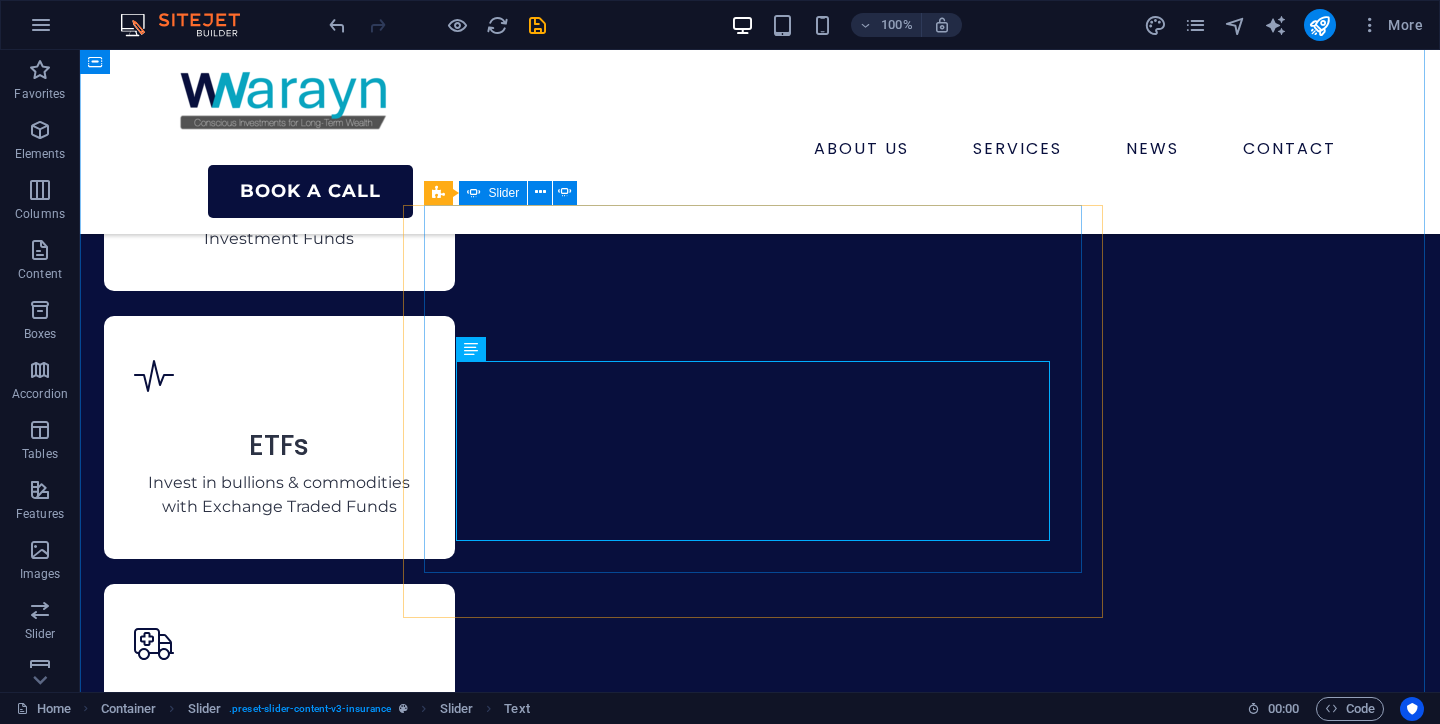click at bounding box center (534, 6802) 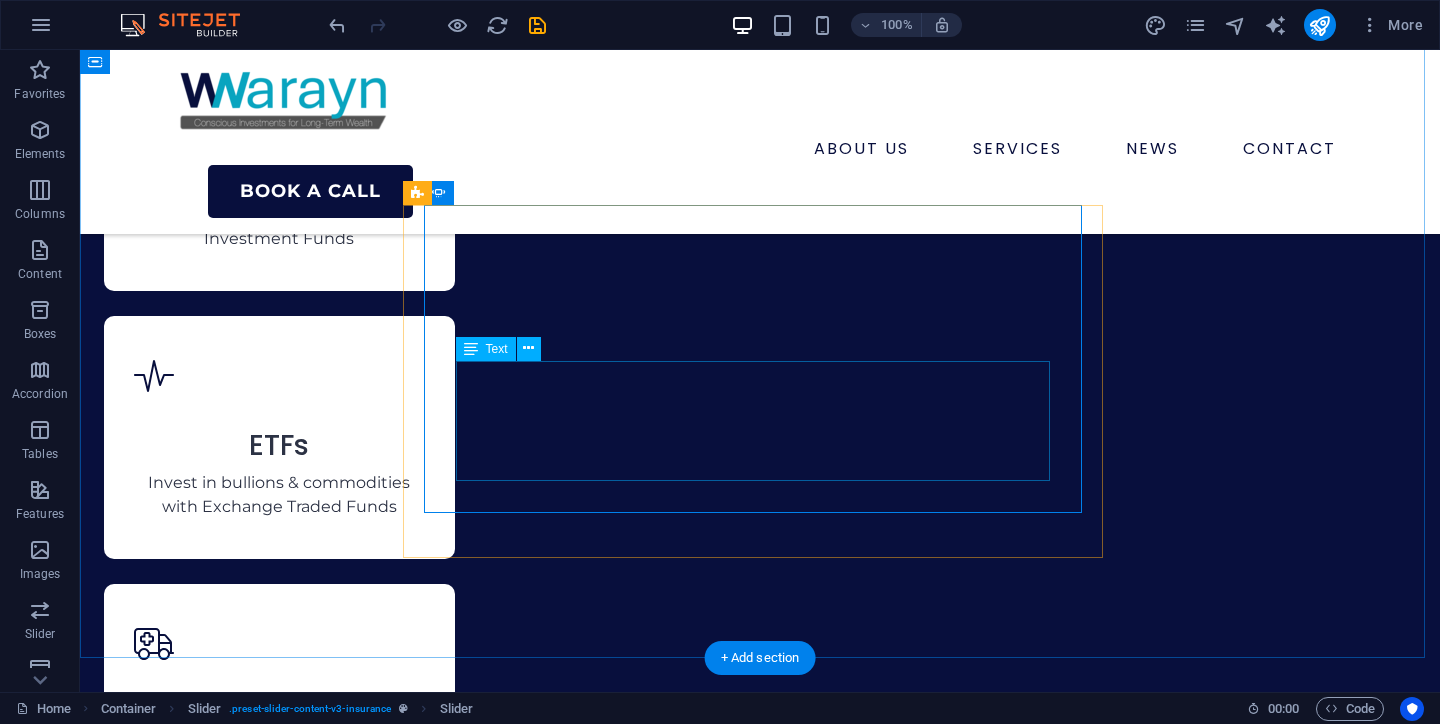 click on "“Lorem ipsum dolor sit amet, consectetur adipiscing elit. Nunc vulputate s libero et velit interdum, ac per aliquet odio mattis. Class aptent taciti sociosqu ad litora torquent per conubia nostra, per ad inceptos.”" at bounding box center (-1472, 9587) 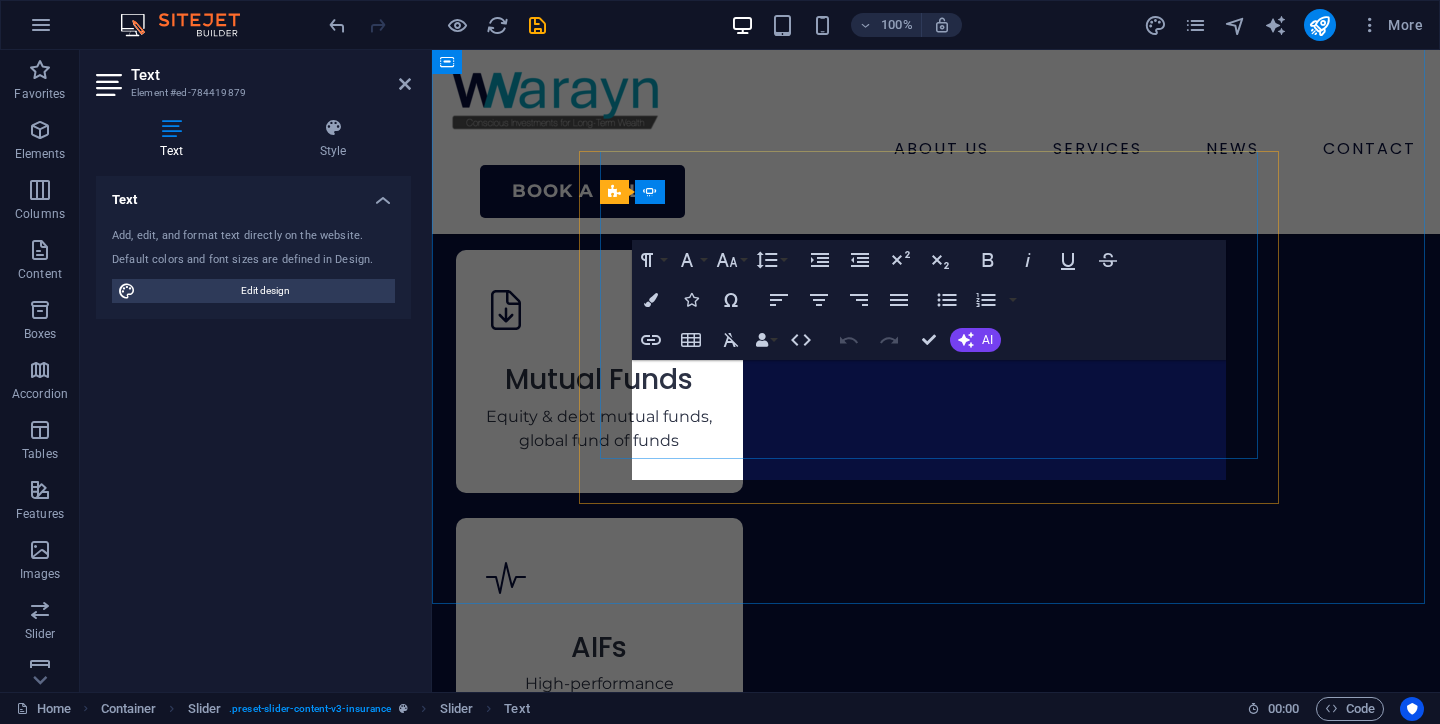 scroll, scrollTop: 8119, scrollLeft: 0, axis: vertical 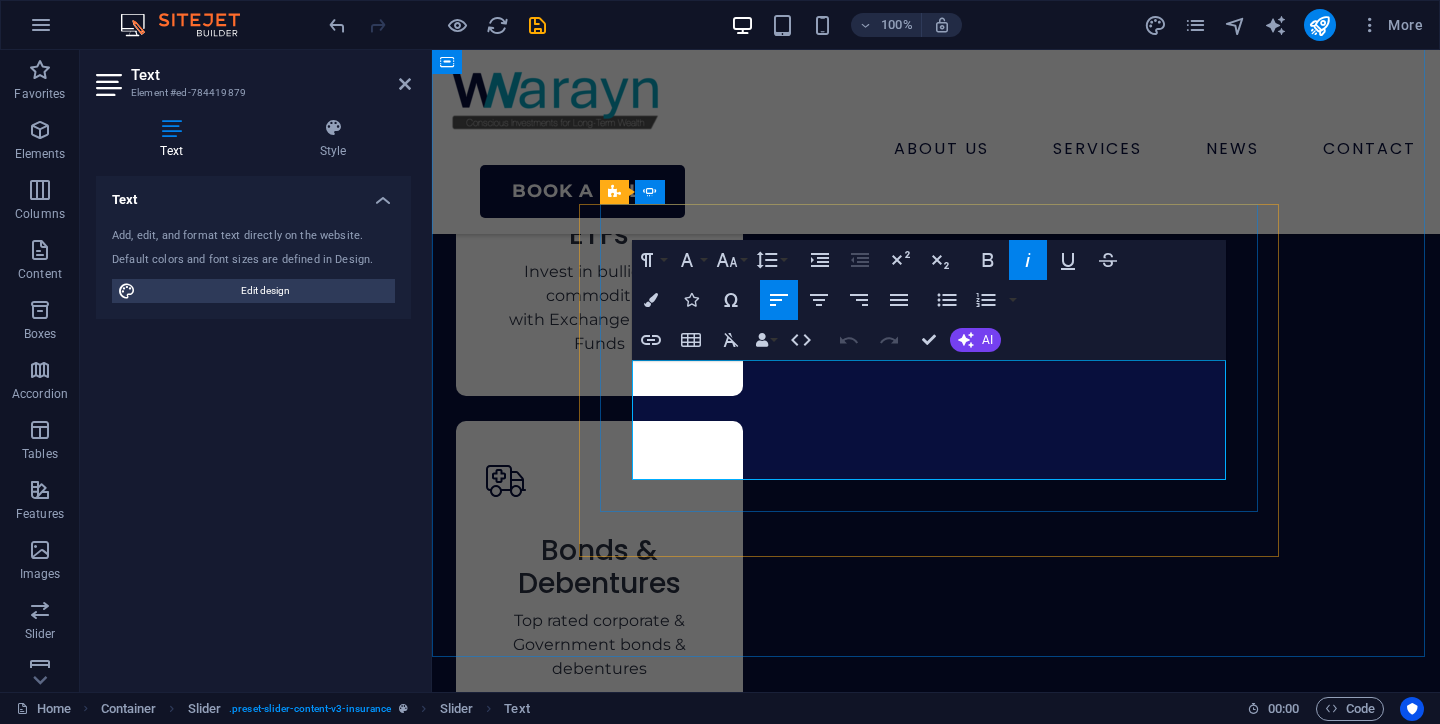 drag, startPoint x: 663, startPoint y: 371, endPoint x: 989, endPoint y: 462, distance: 338.4627 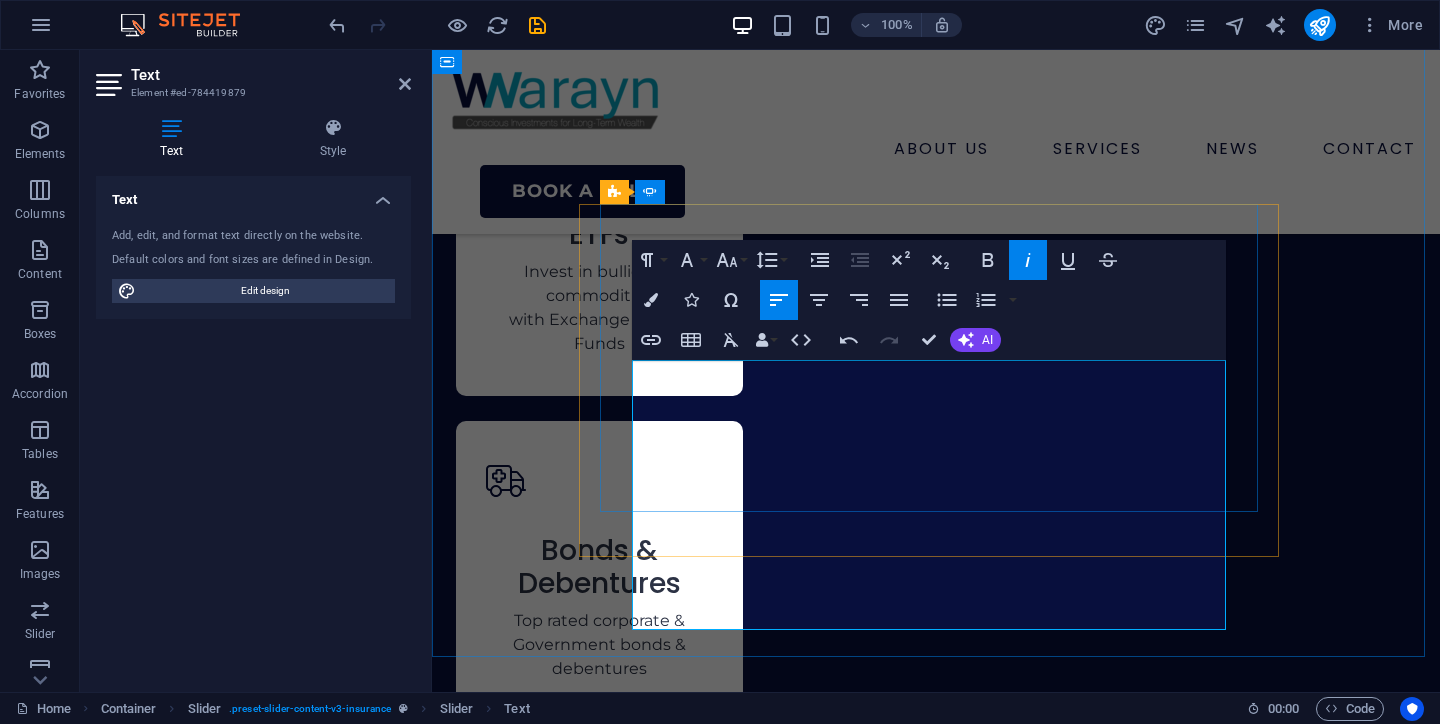 scroll, scrollTop: 7967, scrollLeft: 3, axis: both 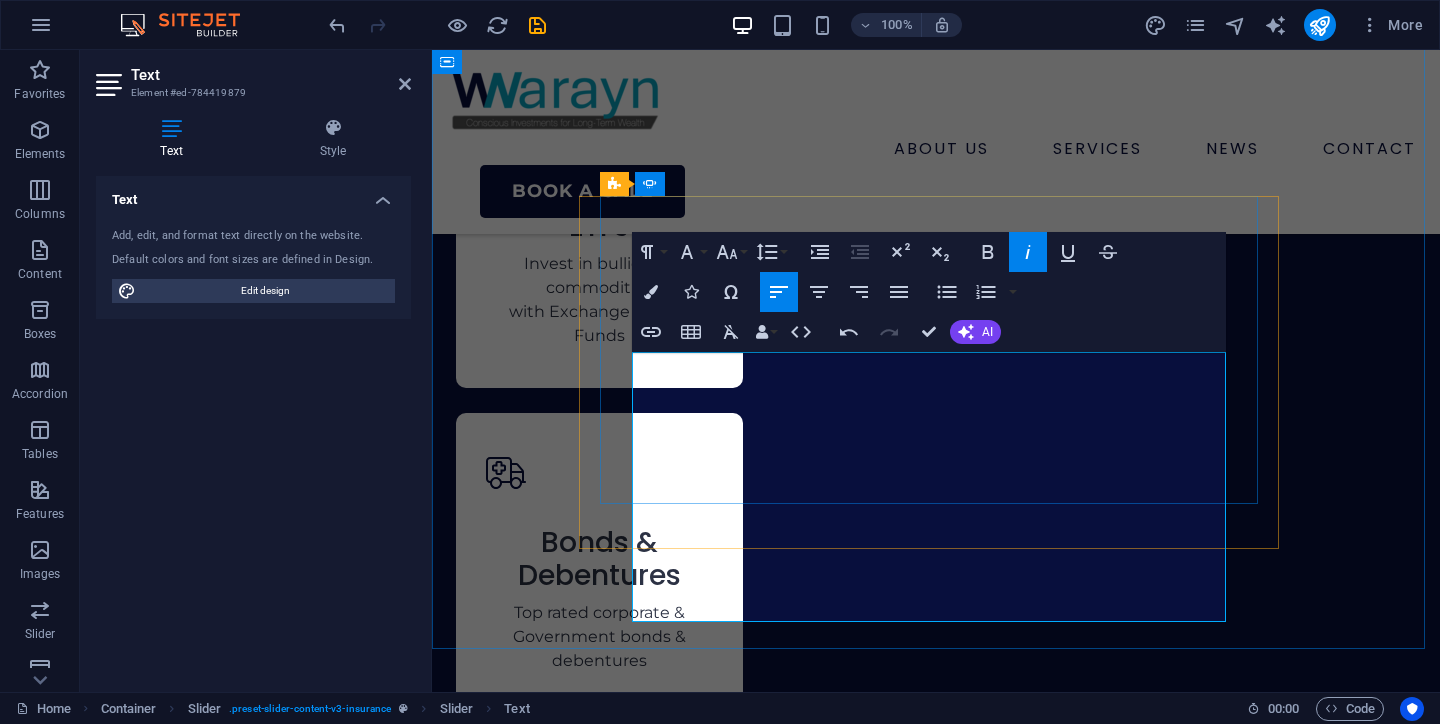 drag, startPoint x: 1022, startPoint y: 425, endPoint x: 1147, endPoint y: 432, distance: 125.19585 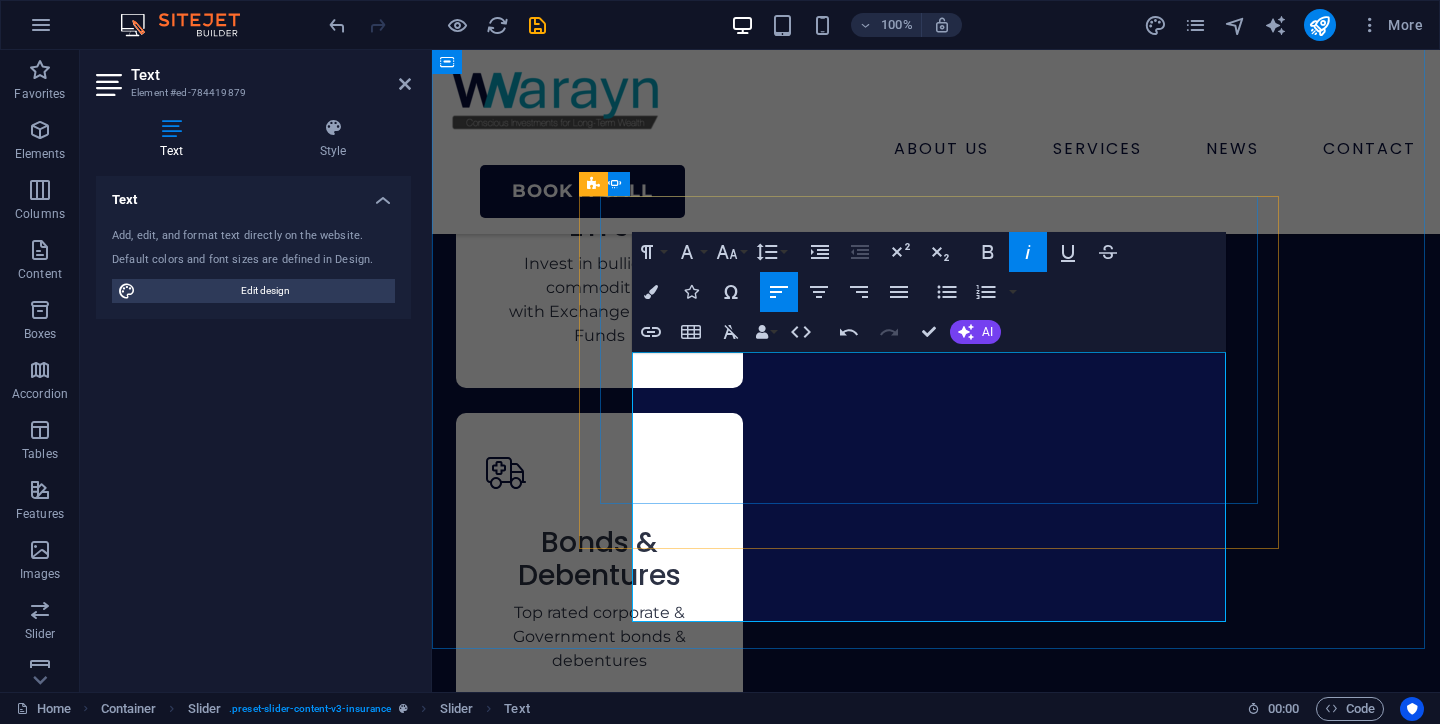 click on "“For years, all my savings were just sitting in my bank account, earning nothing. I was too scared of the stock market and all the complicated terms. [NAME]'s Financial Health Quiz was an eye-opener. She made the first step so easy and explained the concept of SIPs without making me feel foolish for not knowing. I started my first investment within a week and finally feel like my money is working for me. Highly recommend for anyone who feels stuck!”" at bounding box center (-1203, 9765) 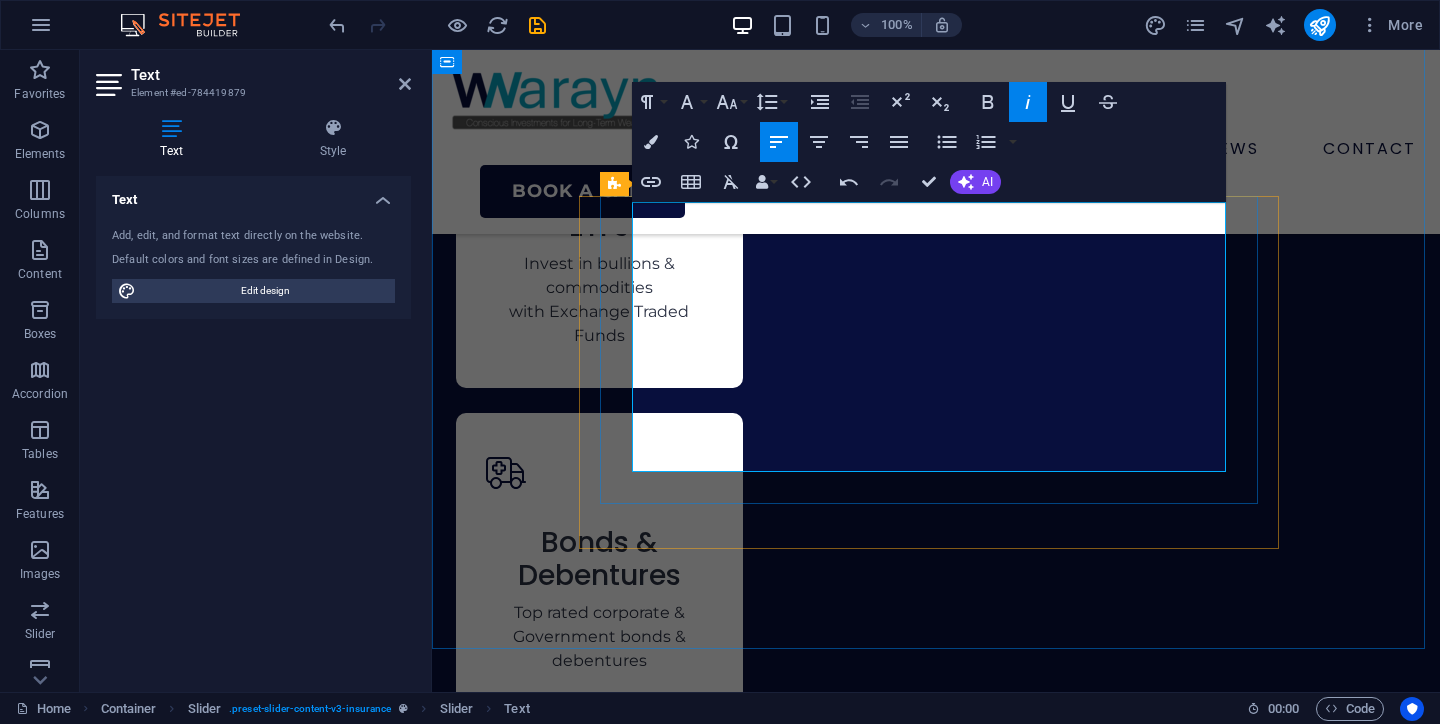 scroll, scrollTop: 8187, scrollLeft: 0, axis: vertical 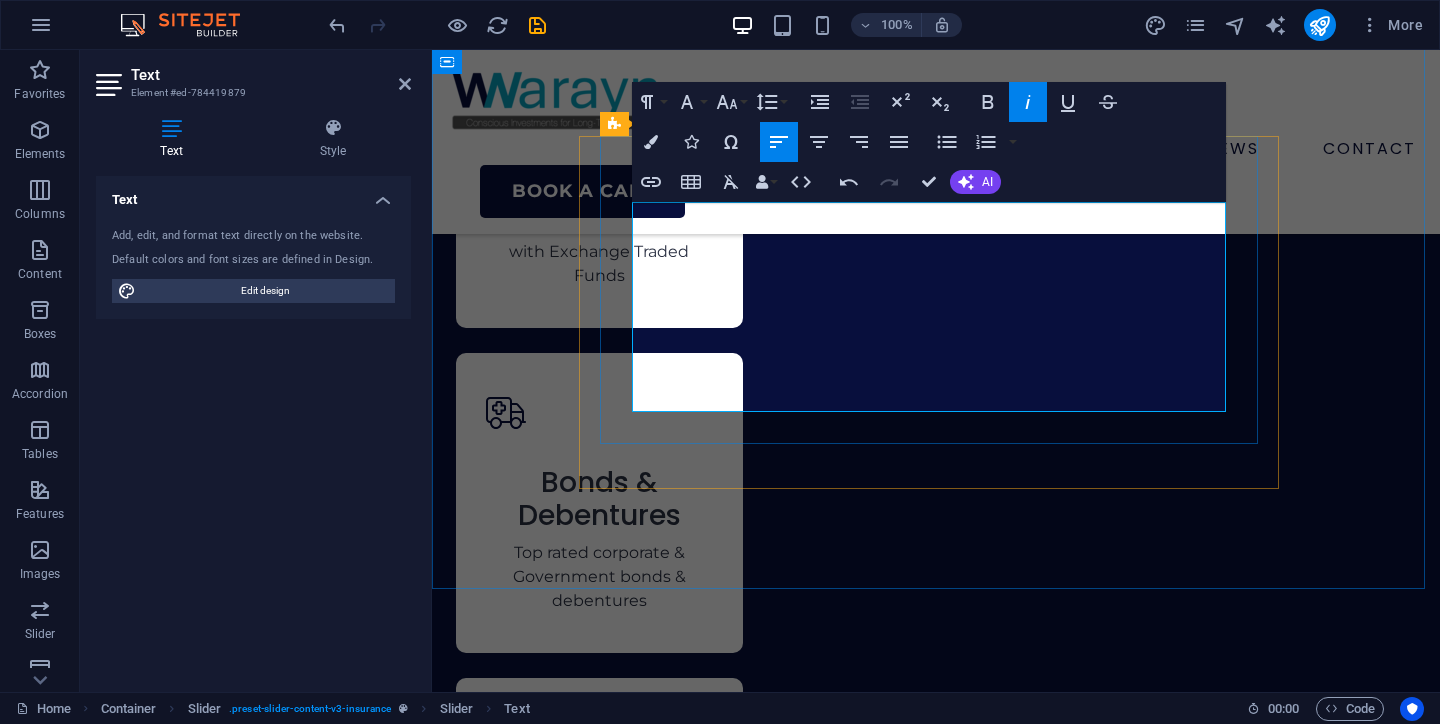 drag, startPoint x: 746, startPoint y: 218, endPoint x: 645, endPoint y: 215, distance: 101.04455 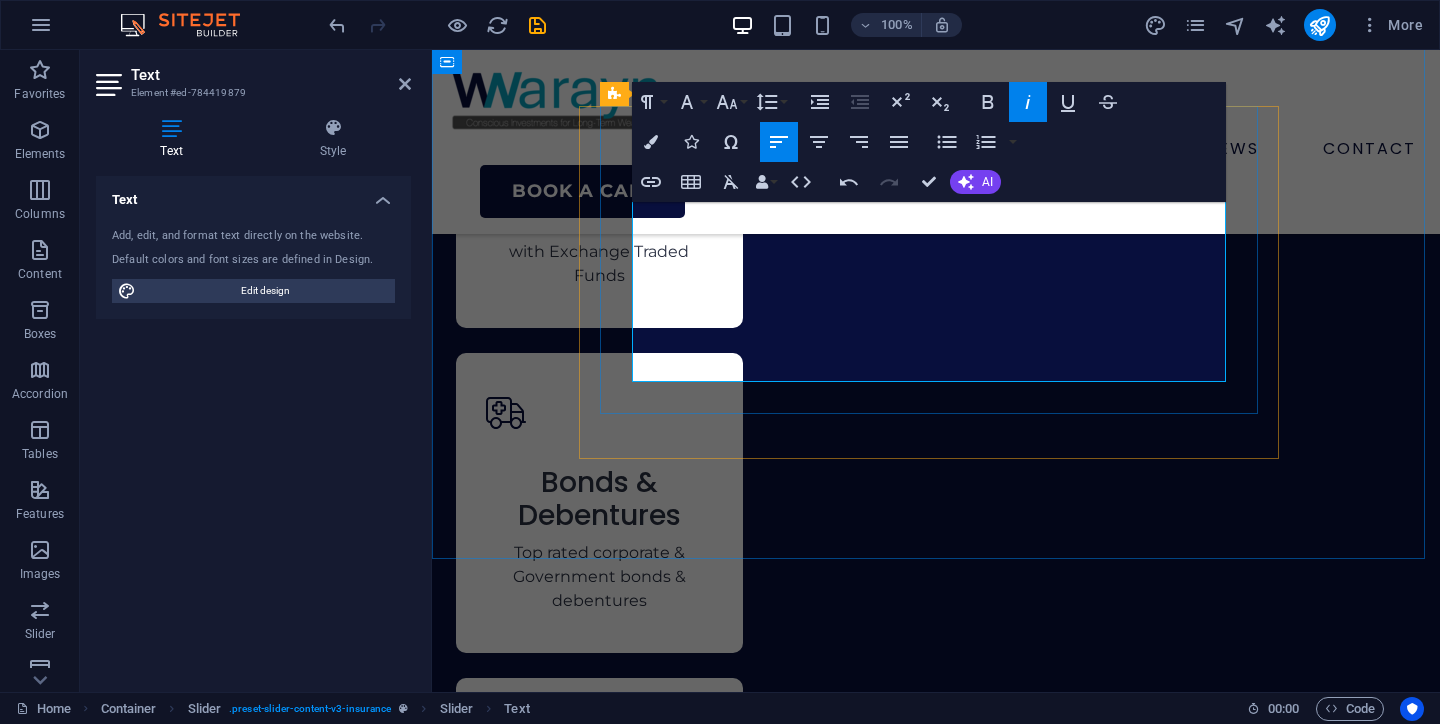 scroll, scrollTop: 60, scrollLeft: 0, axis: vertical 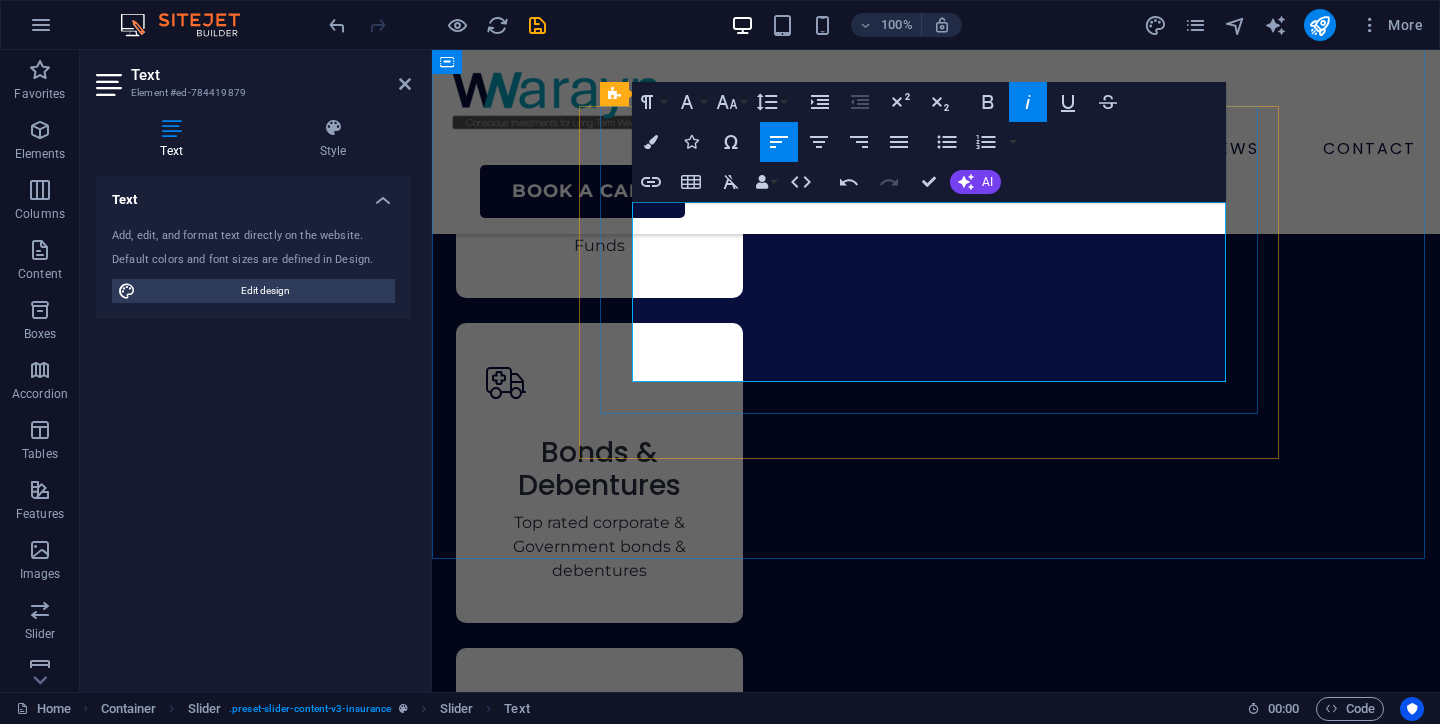 click on "“For years, all my savings were just sitting in my bank account, earning nothing. I was too scared of the stock market and all the complicated terms. [PERSON_NAME]'s Financial Health Quiz was an eye-opener. I started my first investment within a week and finally feel like my money is working for me. Highly recommend for anyone who feels stuck!”" at bounding box center [-1202, 9645] 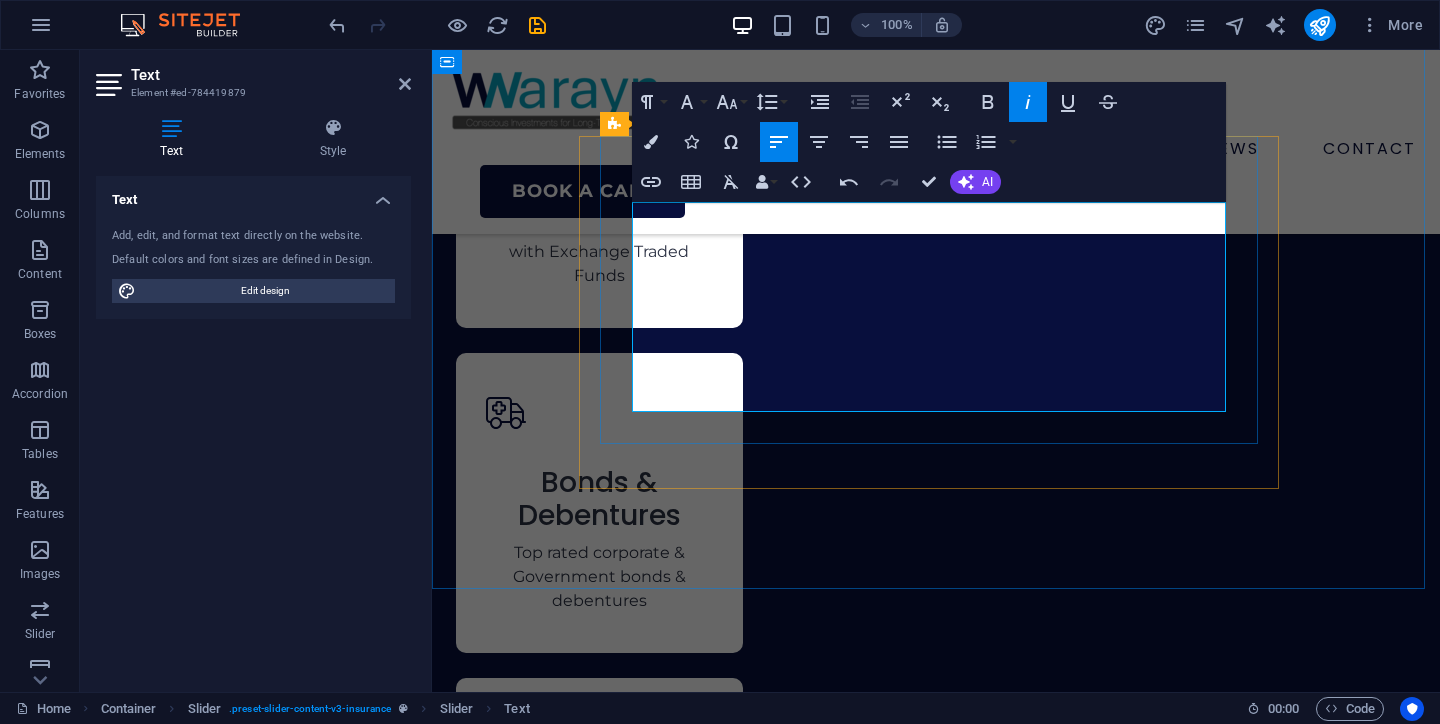 click on "“All my savings were just sitting in my bank account for several months , earning nothing. I was too scared of the stock market and all the complicated terms. [NAME]'s Financial Health Quiz was an eye-opener. I started my first investment within a week and finally feel like my money is working for me. Highly recommend for anyone who feels stuck!”" at bounding box center (-1203, 9675) 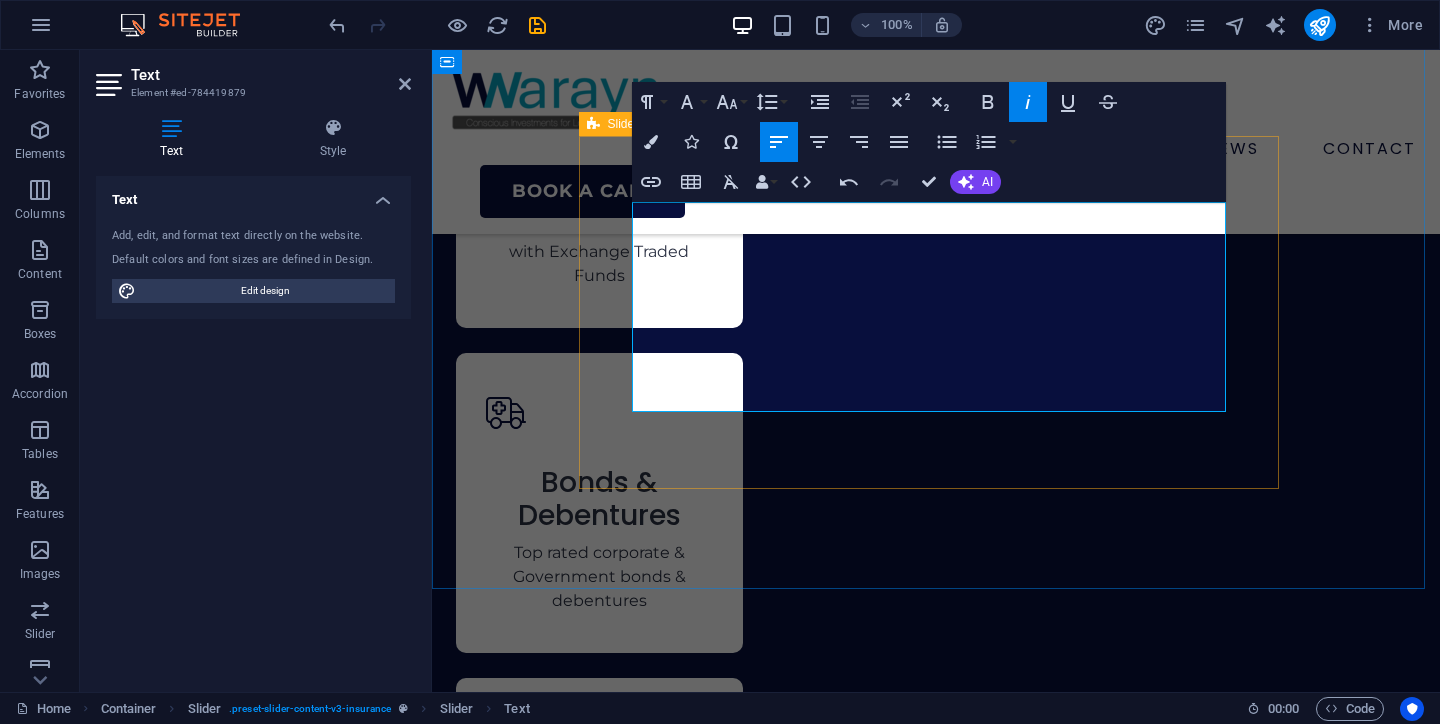 click on "[PERSON] Investment Officer “Lorem ipsum dolor sit amet, consectetur adipiscing elit. Nunc vulputate s libero et velit interdum, ac per aliquet odio mattis. Class aptent taciti sociosqu ad litora torquent per conubia nostra, per ad inceptos.” [PERSON] Senior Consultant, Gurgaon “I was already investing in stocks and some mutual funds, but my portfolio was a mess. [PERSON] helped me consolidate everything into a single view and created a roadmap that was aggressive yet smart. He optimised my portfolio and aligned every investment to a goal. My only regret is not starting with him sooner.” [PERSON] Government Employee, Lucknow “As a new parent, my biggest worry was securing my family's future. Financial planning felt overwhelming, but [PERSON] was incredibly patient. He explained everything in simple Hindi and English, without any jargon, and helped us create separate SIPs for our child and goals. Now, we have peace of mind knowing we're on the right track.” [PERSON] Investment Officer" at bounding box center [806, 6631] 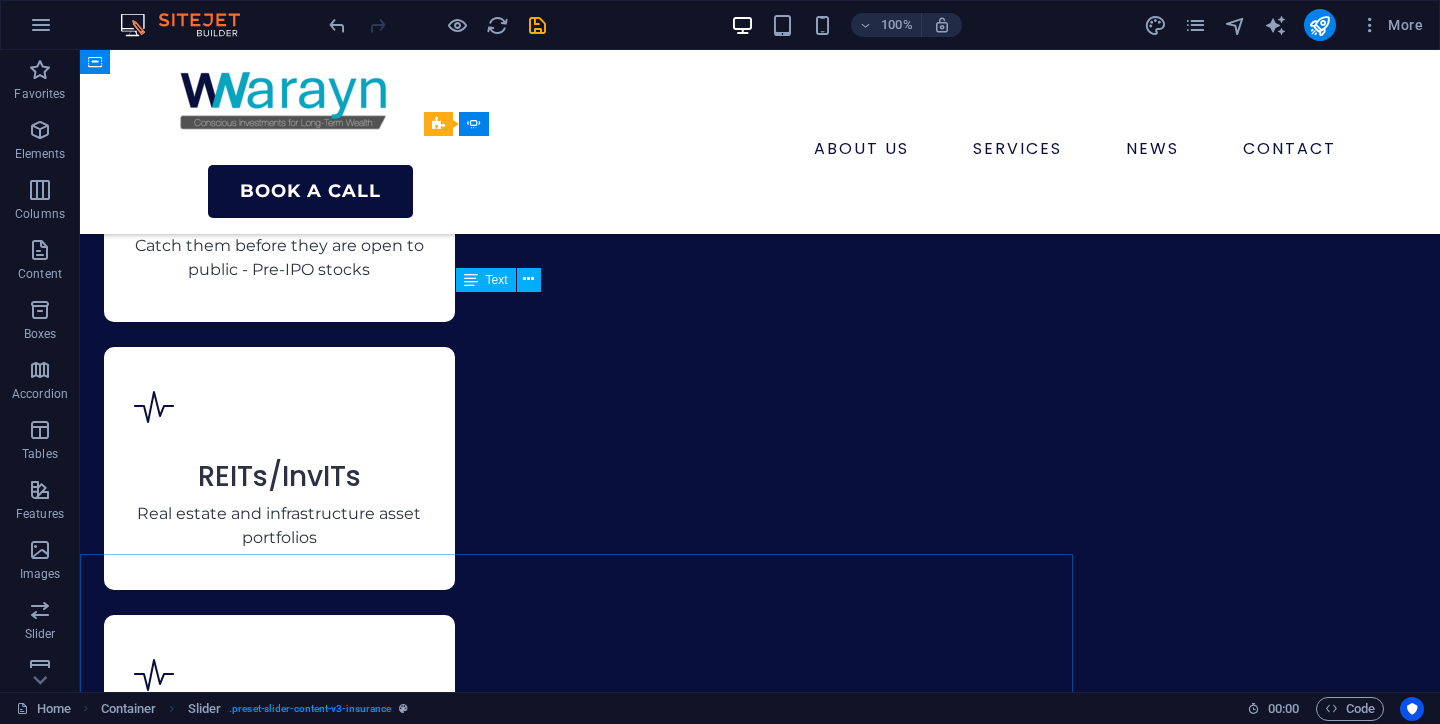 scroll, scrollTop: 7484, scrollLeft: 0, axis: vertical 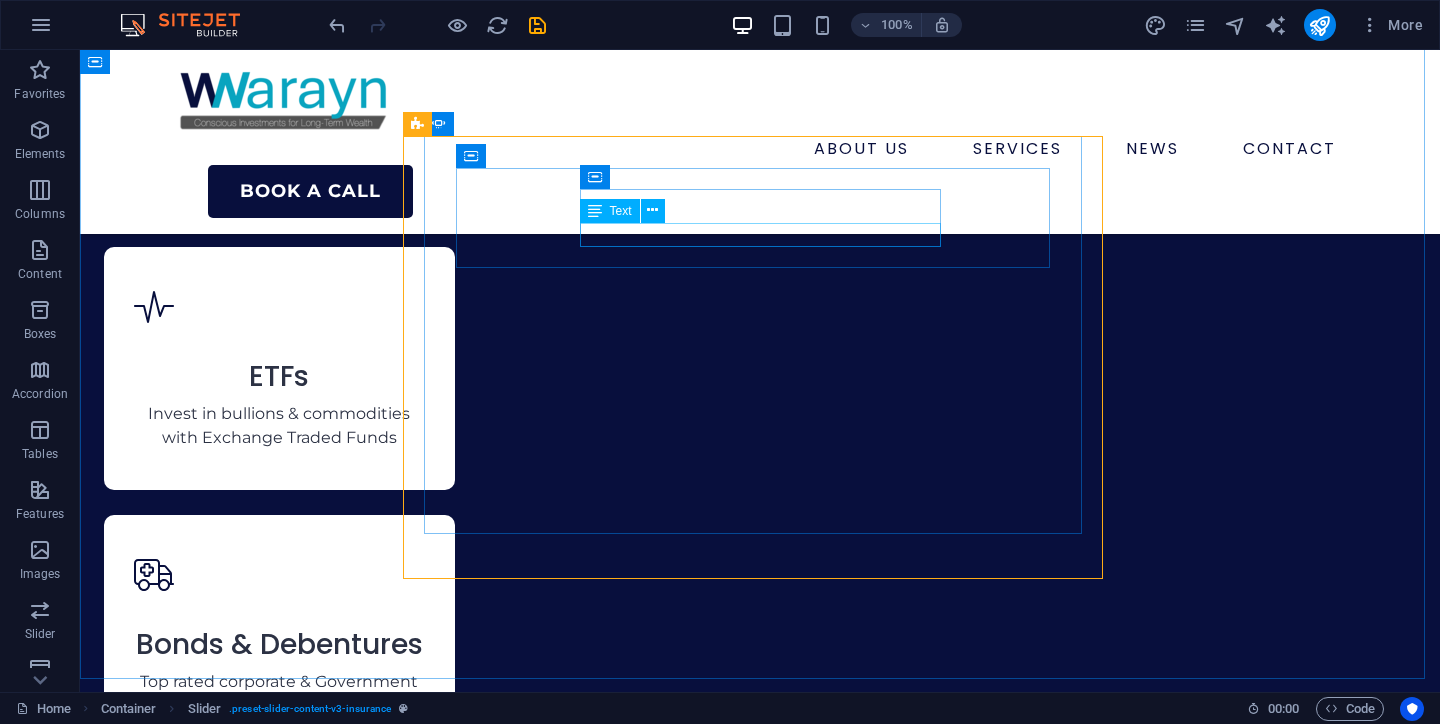 click on "Text" at bounding box center (621, 211) 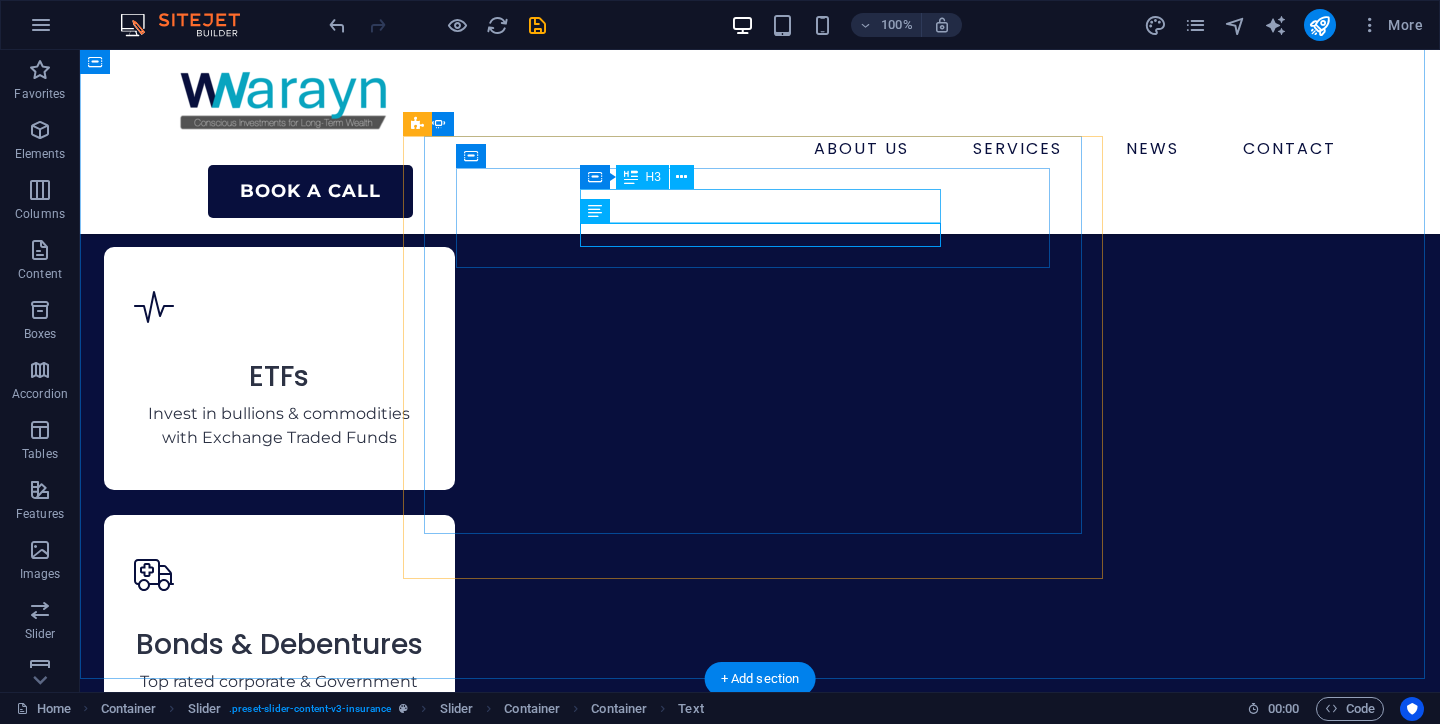 click on "[PERSON_NAME]" at bounding box center (-1472, 9484) 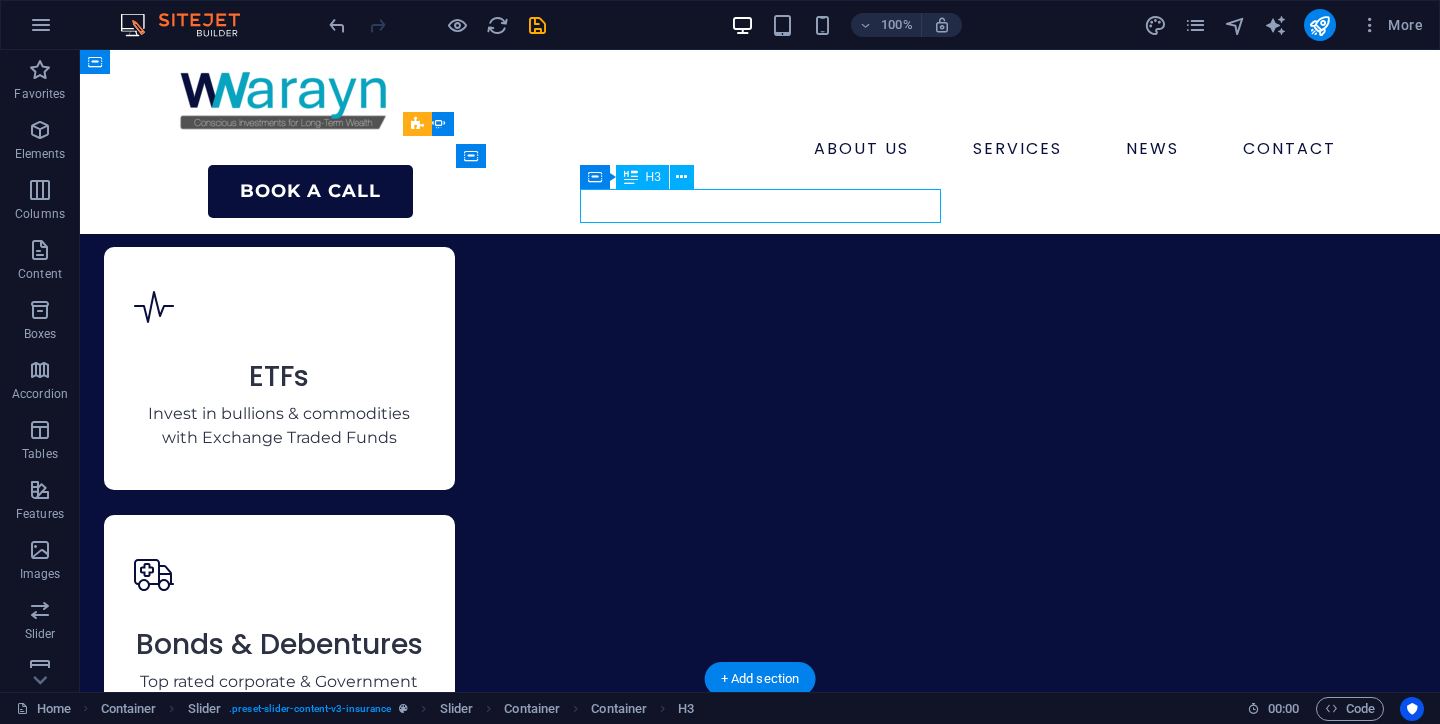 click on "[PERSON_NAME]" at bounding box center (-1472, 9484) 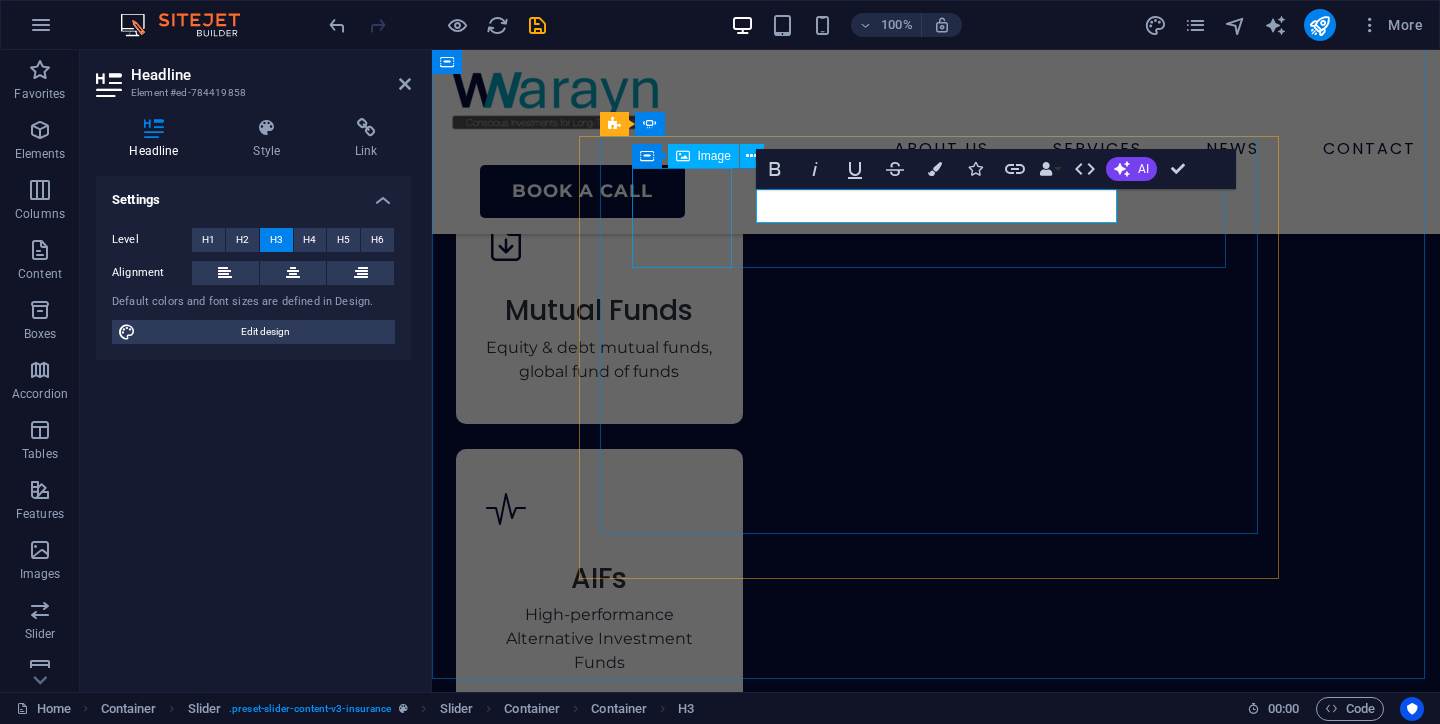 scroll, scrollTop: 8187, scrollLeft: 0, axis: vertical 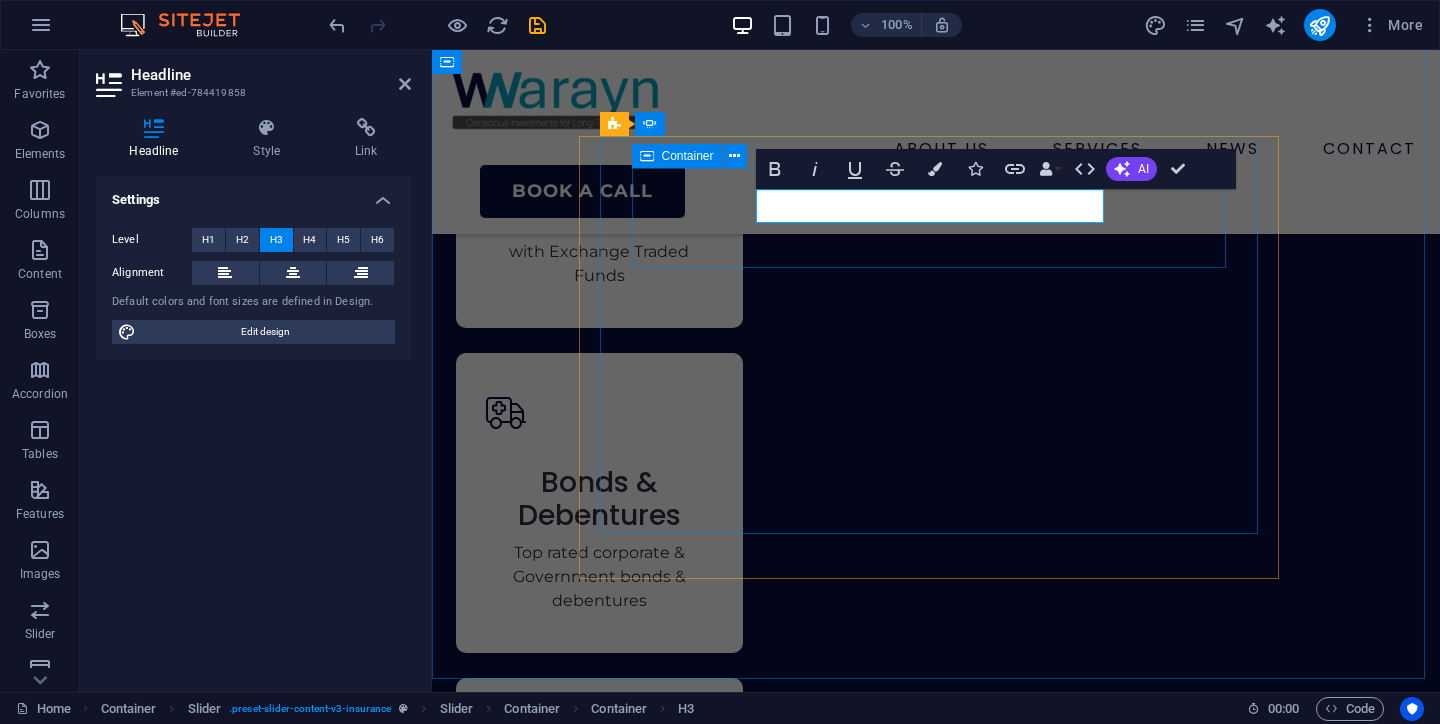 click on "Investment Officer" at bounding box center (-1200, 9624) 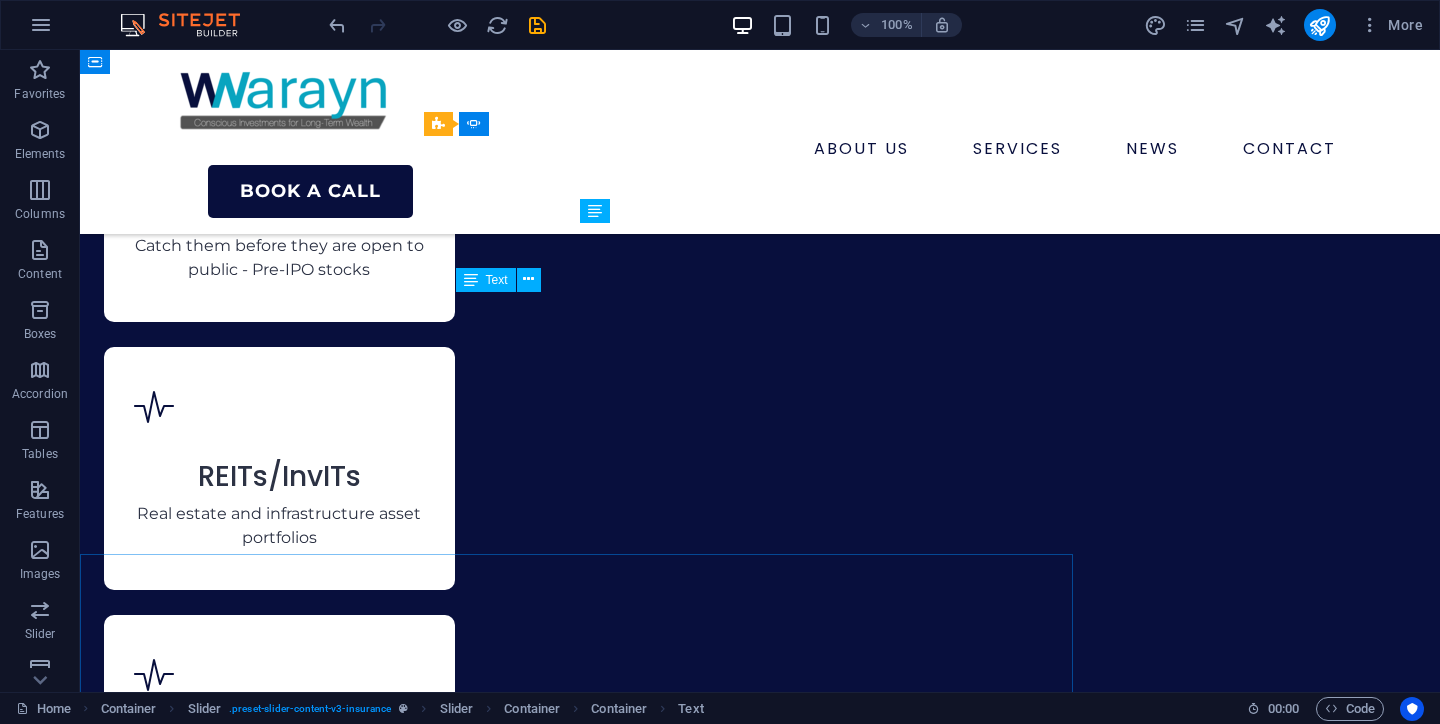 scroll, scrollTop: 7484, scrollLeft: 0, axis: vertical 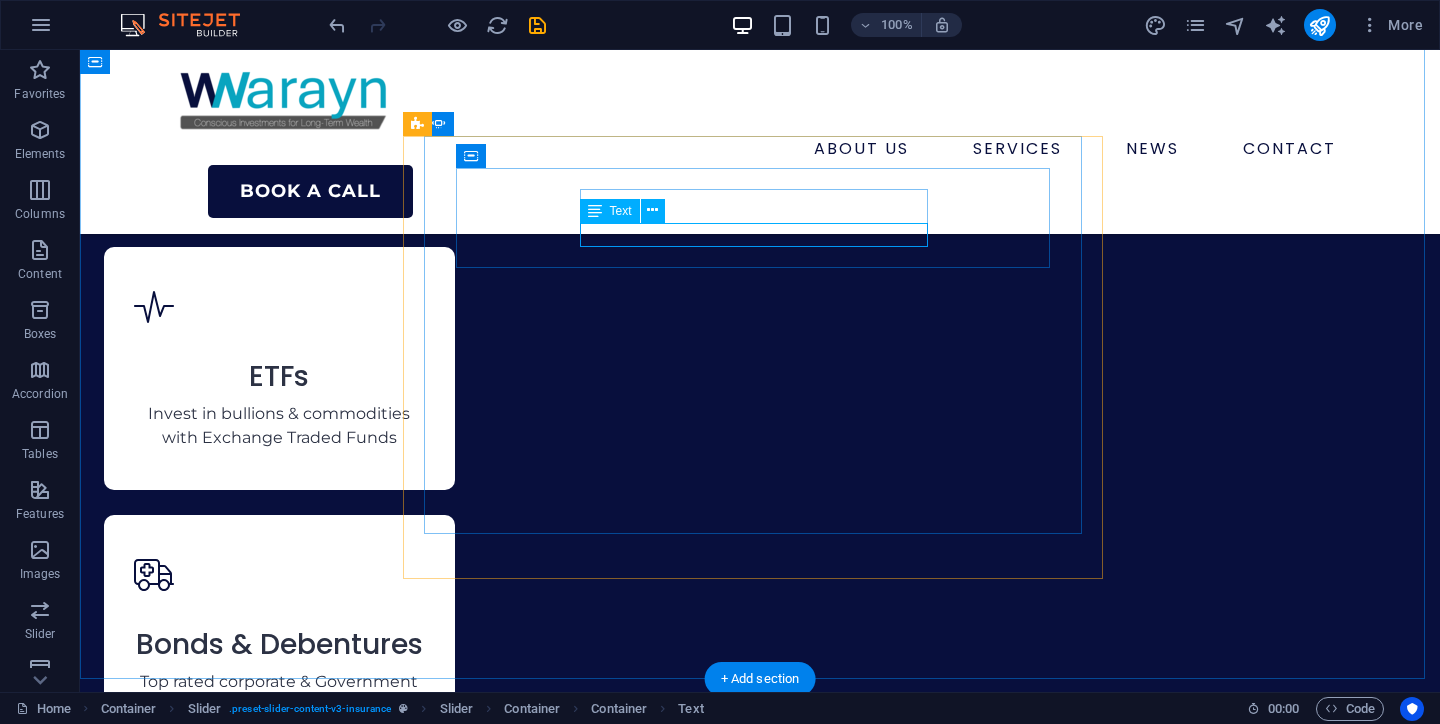 click on "Investment Officer" at bounding box center (-1472, 9542) 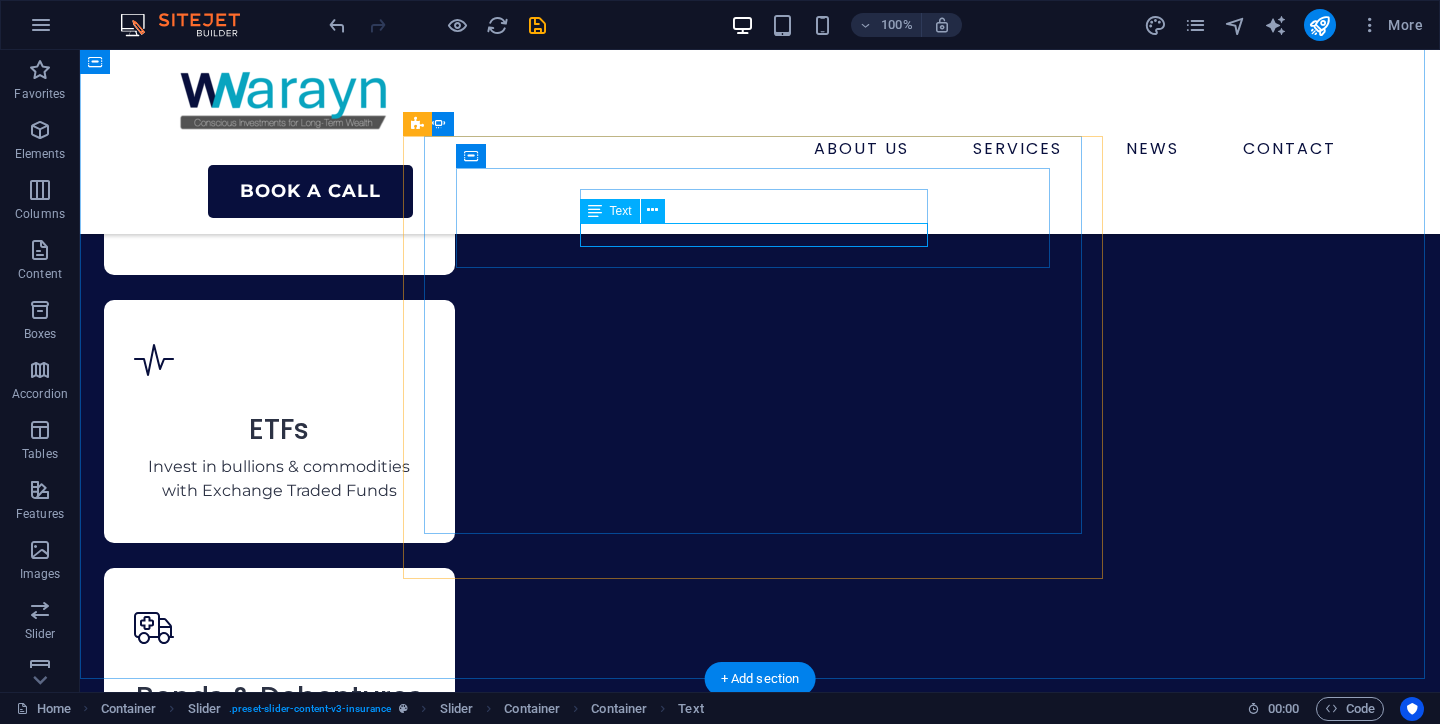 scroll, scrollTop: 8187, scrollLeft: 0, axis: vertical 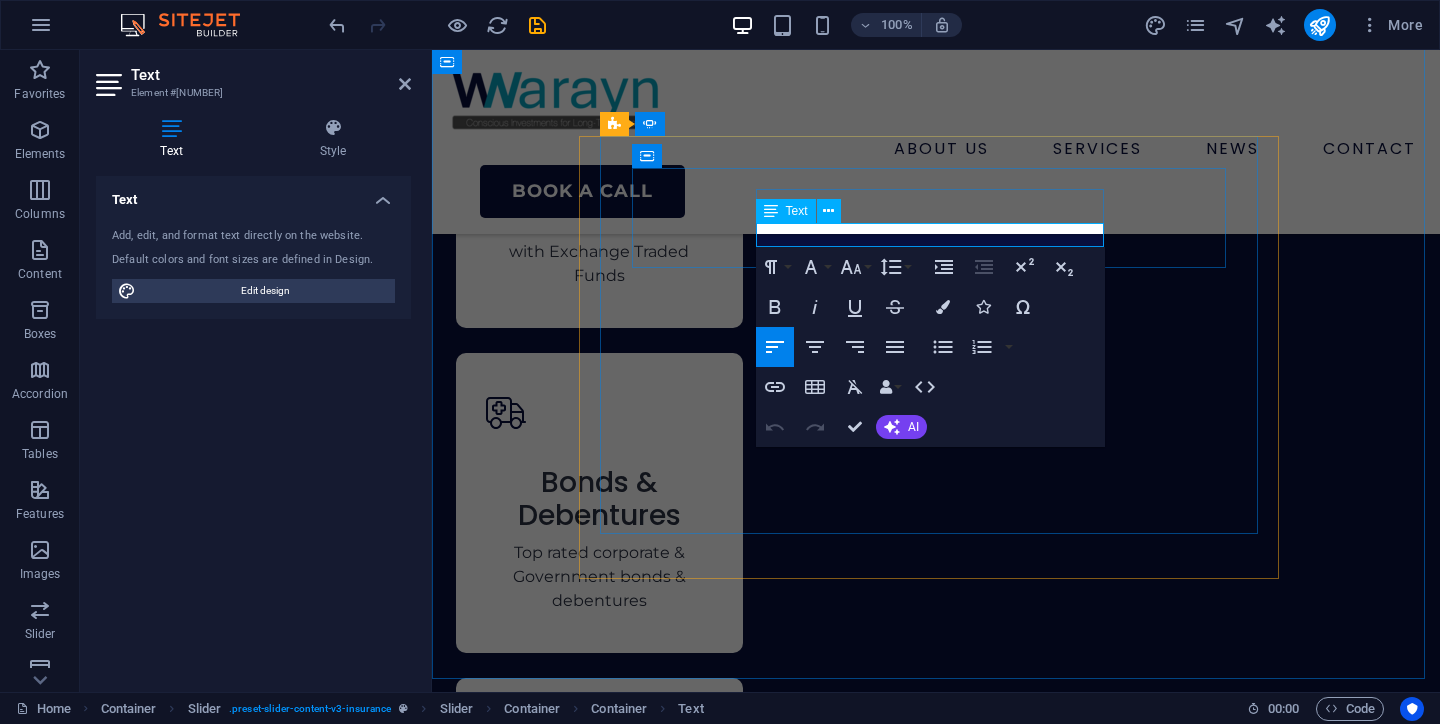 click on "Investment Officer" at bounding box center (-1200, 9654) 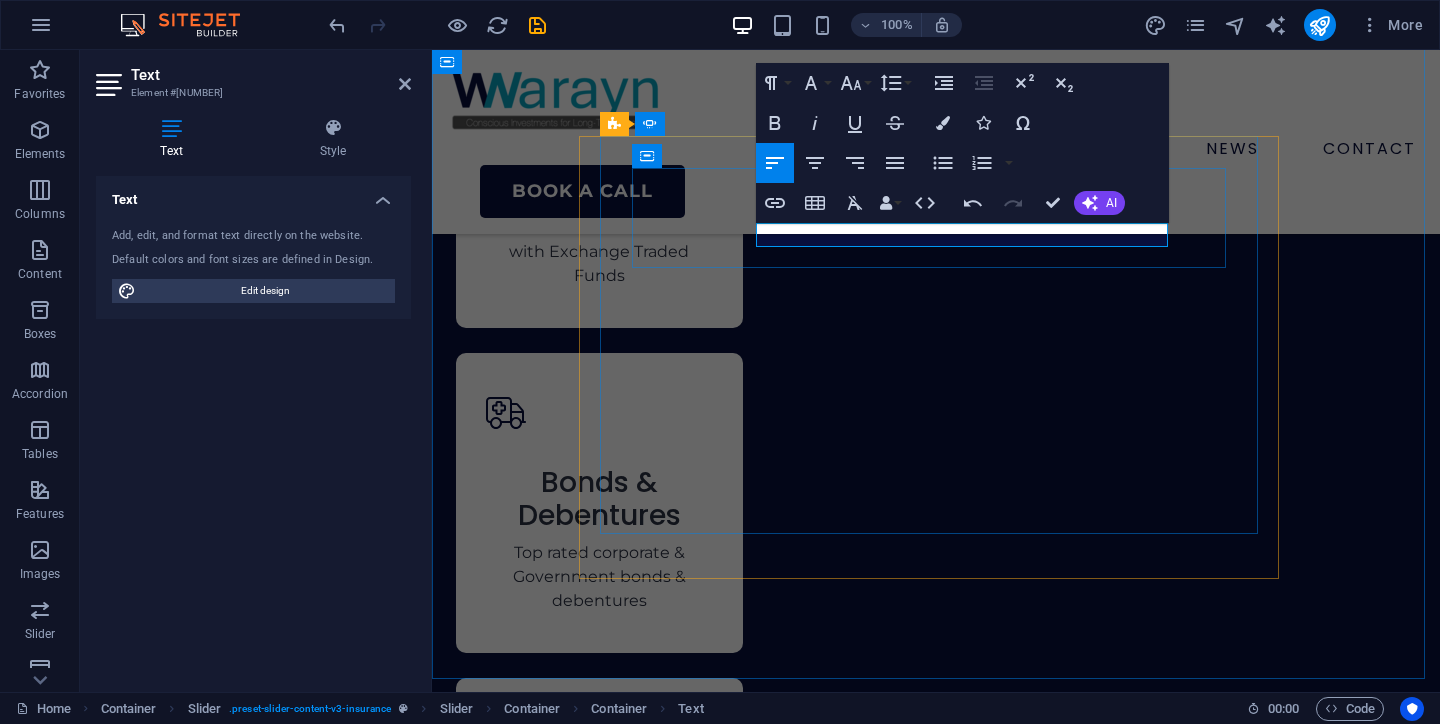 scroll, scrollTop: 93, scrollLeft: 8, axis: both 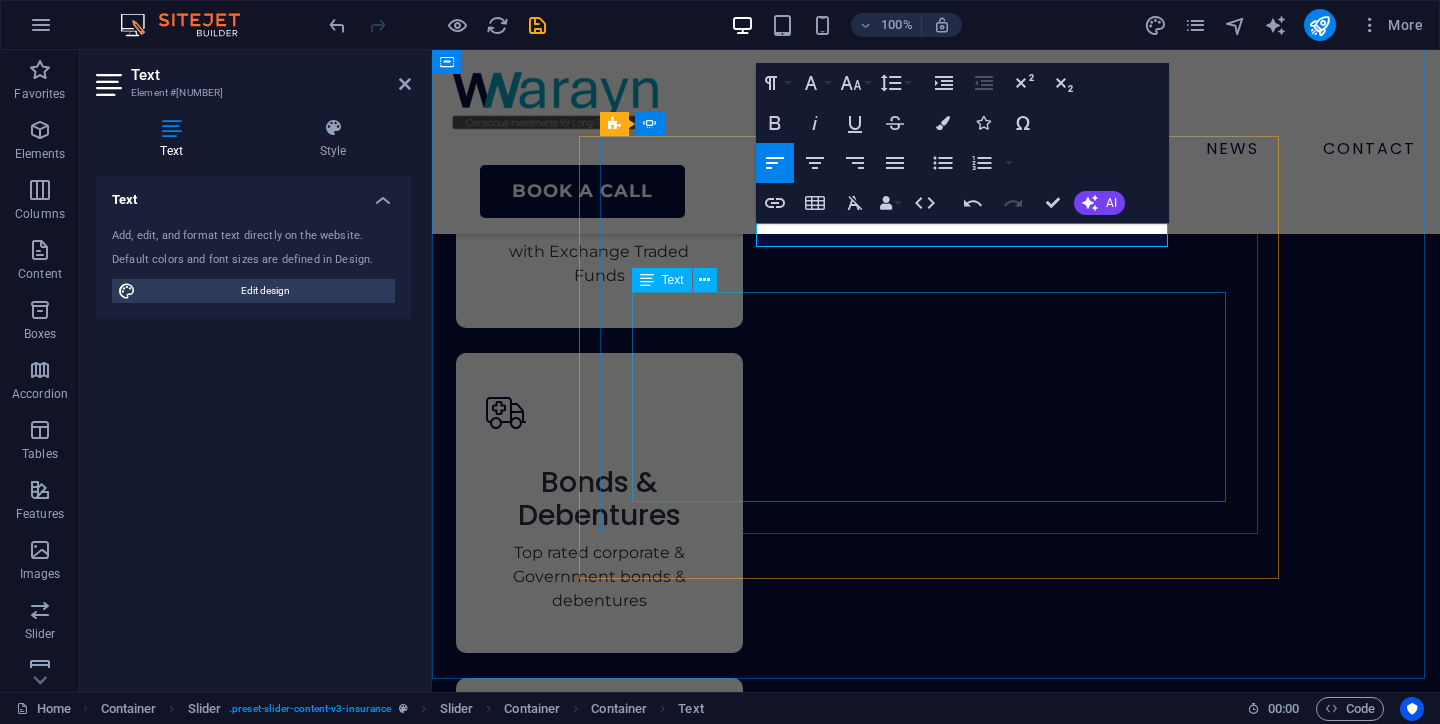 click on "“For years, all my savings were just sitting in my bank account for several months, earning nothing. I was too scared of the stock market and all the complicated terms. [PERSON_NAME]'s Financial Health Quiz was an eye-opener. I started my first investment within a week and finally feel like my money is working for me. Highly recommend for anyone who feels stuck!”" at bounding box center (-1200, 9810) 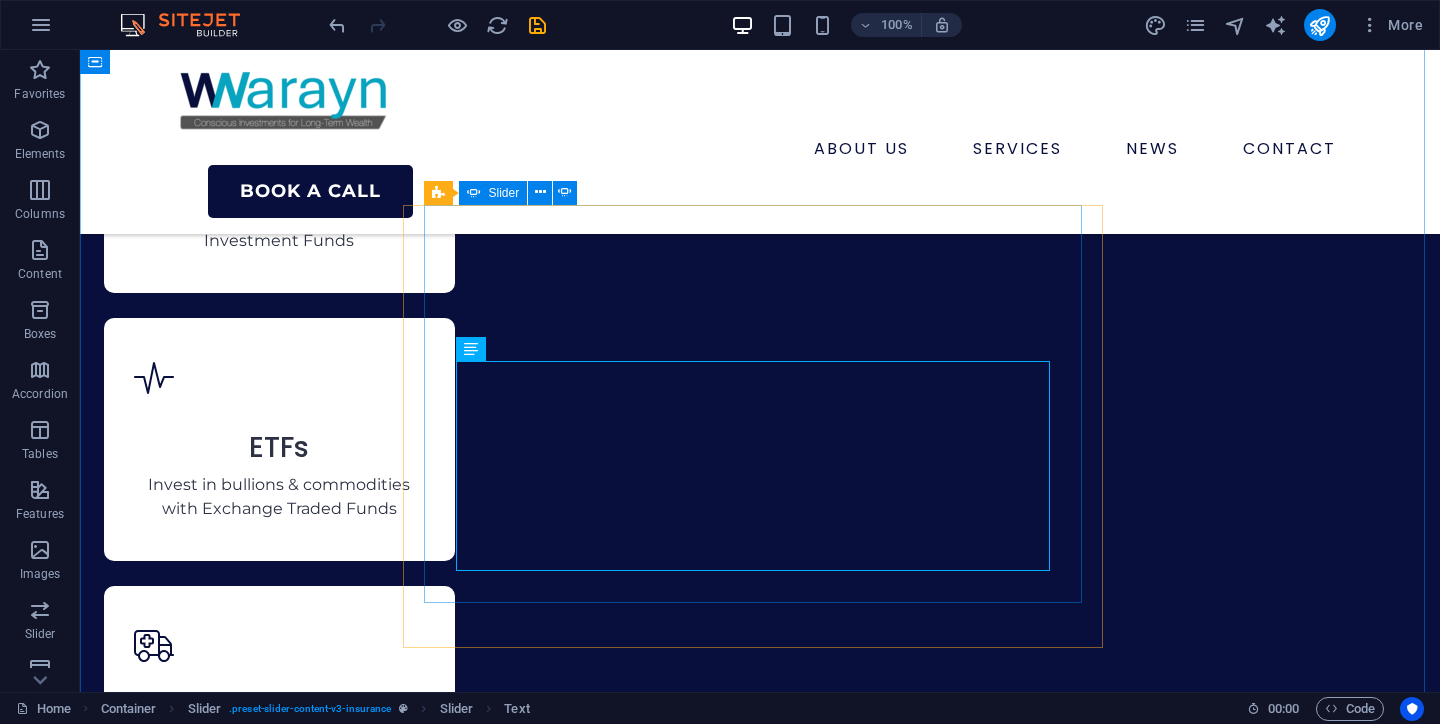 scroll, scrollTop: 7415, scrollLeft: 0, axis: vertical 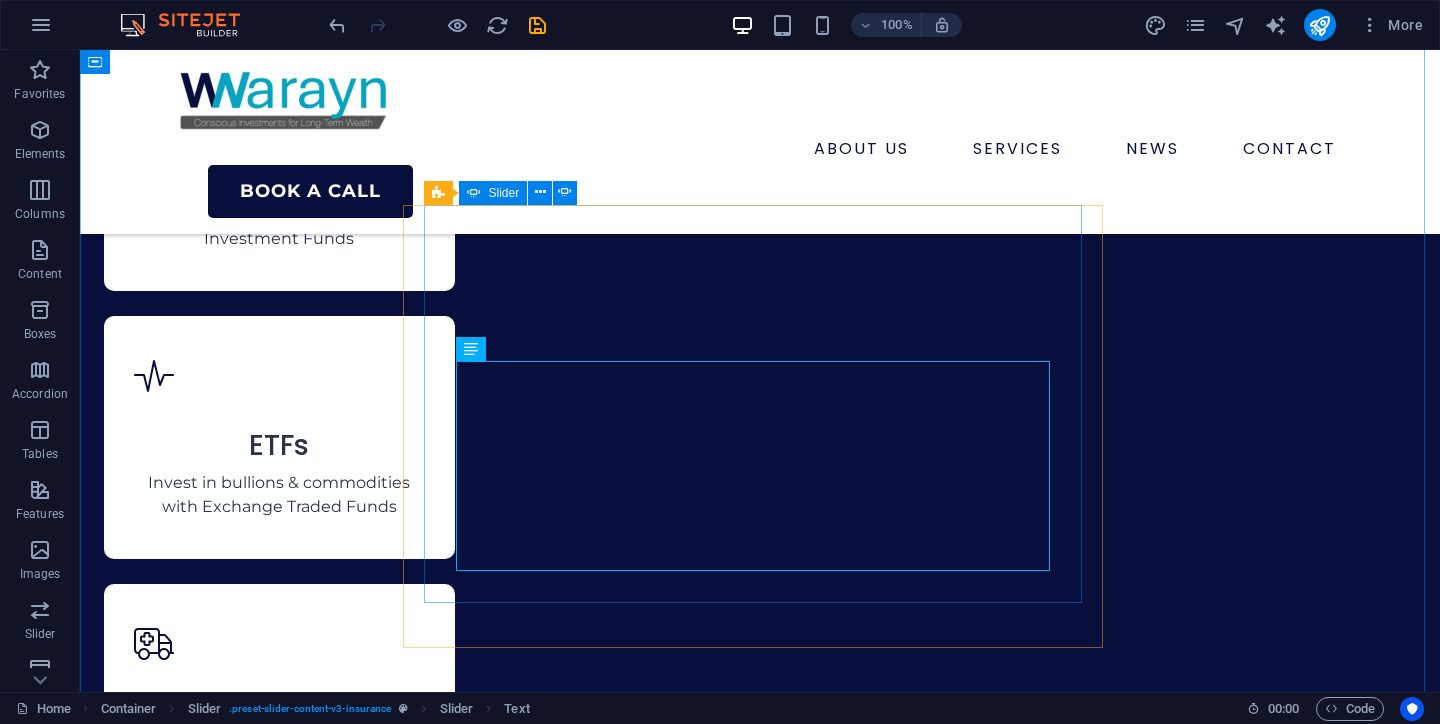 click at bounding box center (534, 6832) 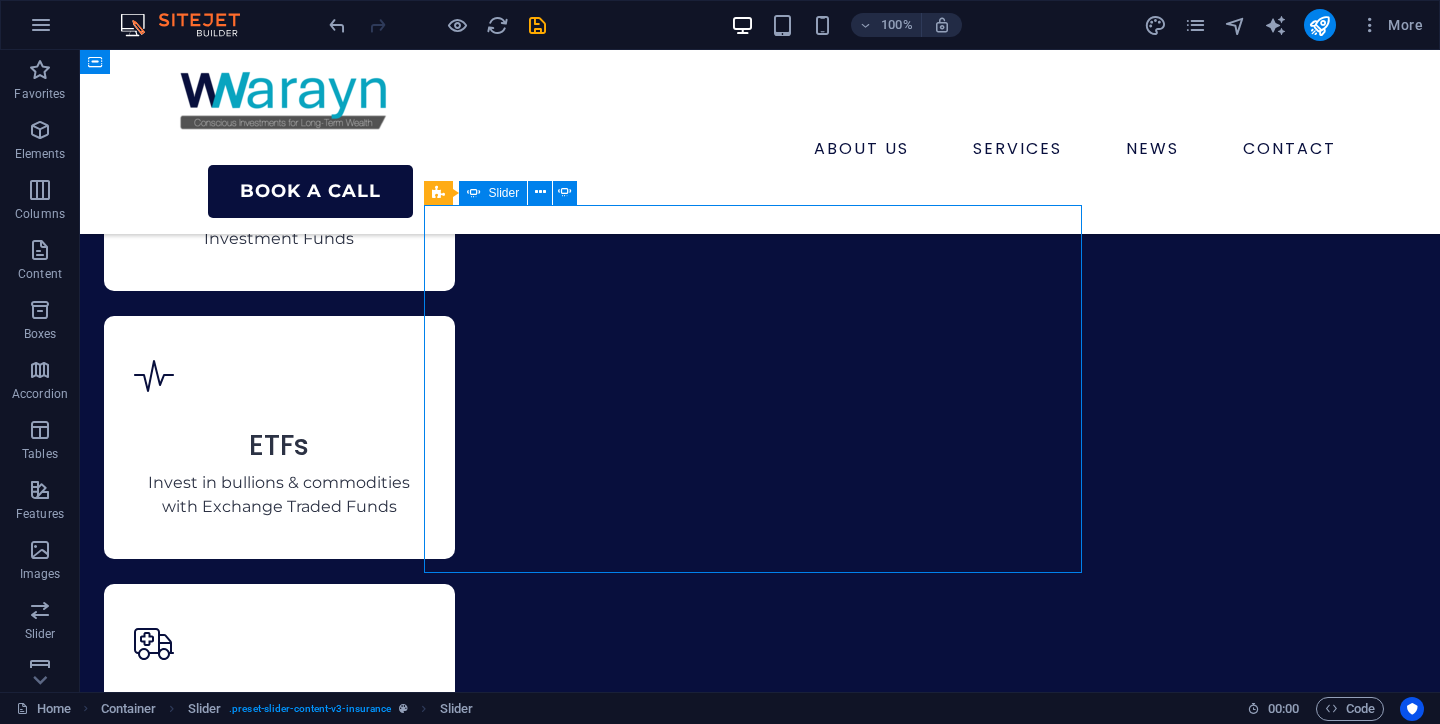 click at bounding box center [534, 6802] 